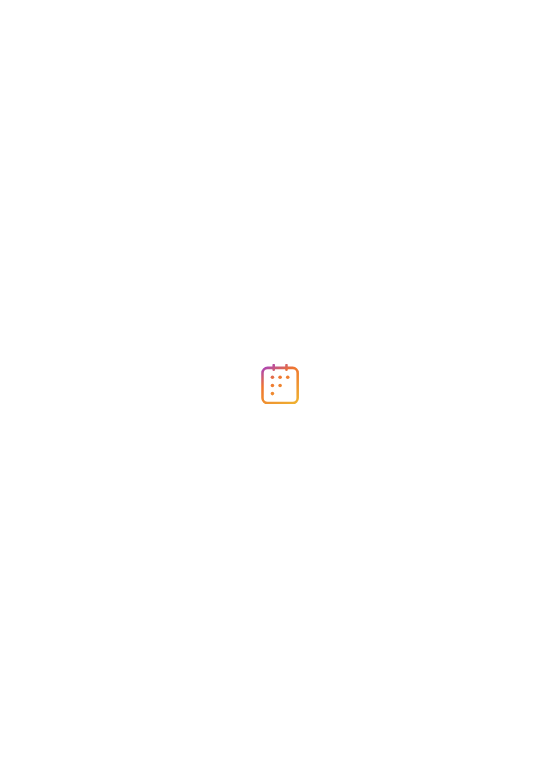 scroll, scrollTop: 0, scrollLeft: 0, axis: both 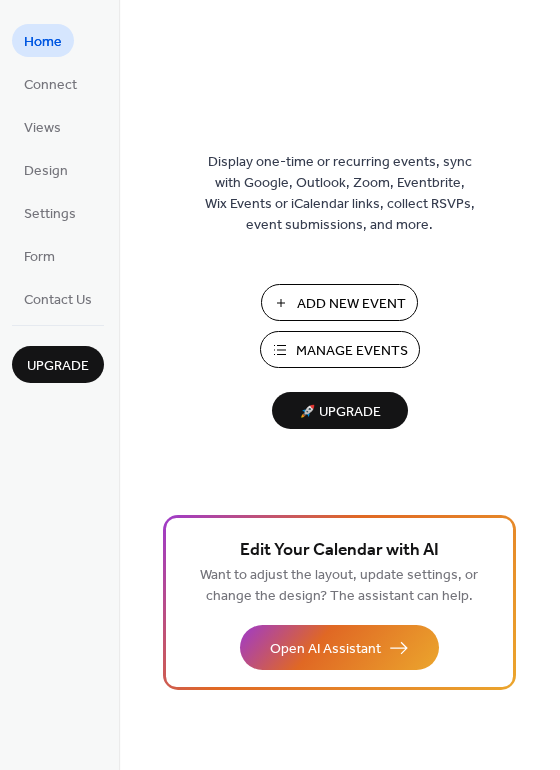 click on "Manage Events" at bounding box center (352, 351) 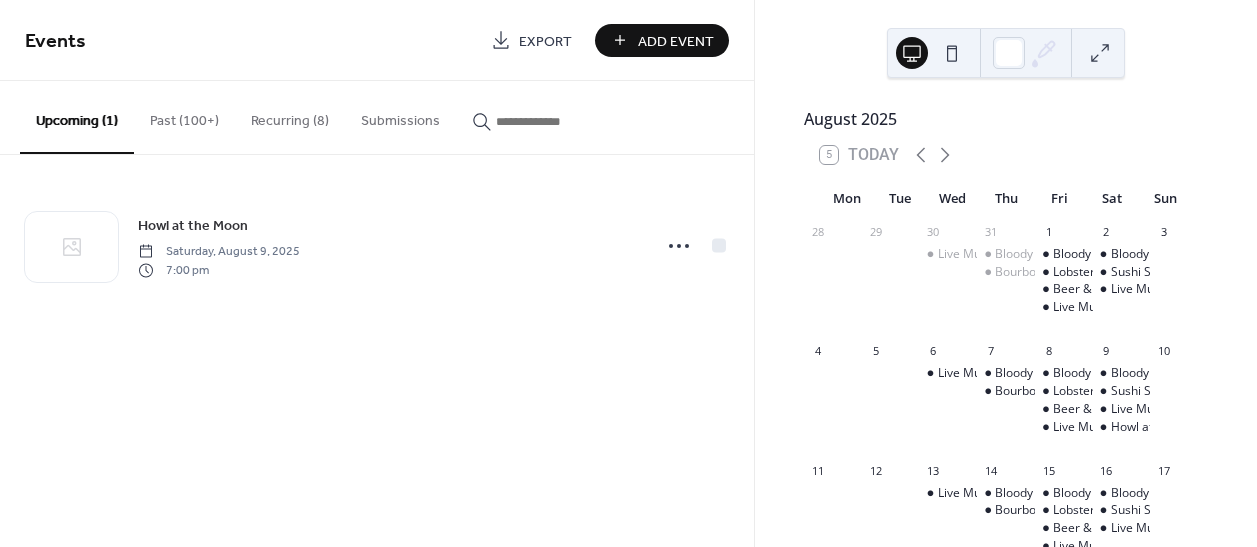 scroll, scrollTop: 0, scrollLeft: 0, axis: both 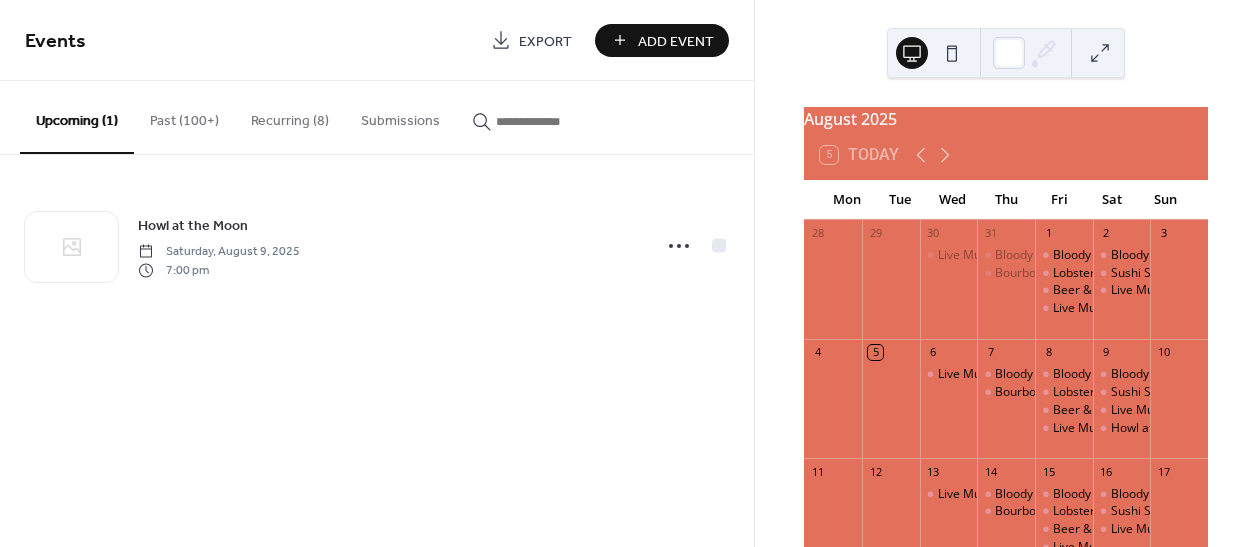 click on "Add Event" at bounding box center (676, 41) 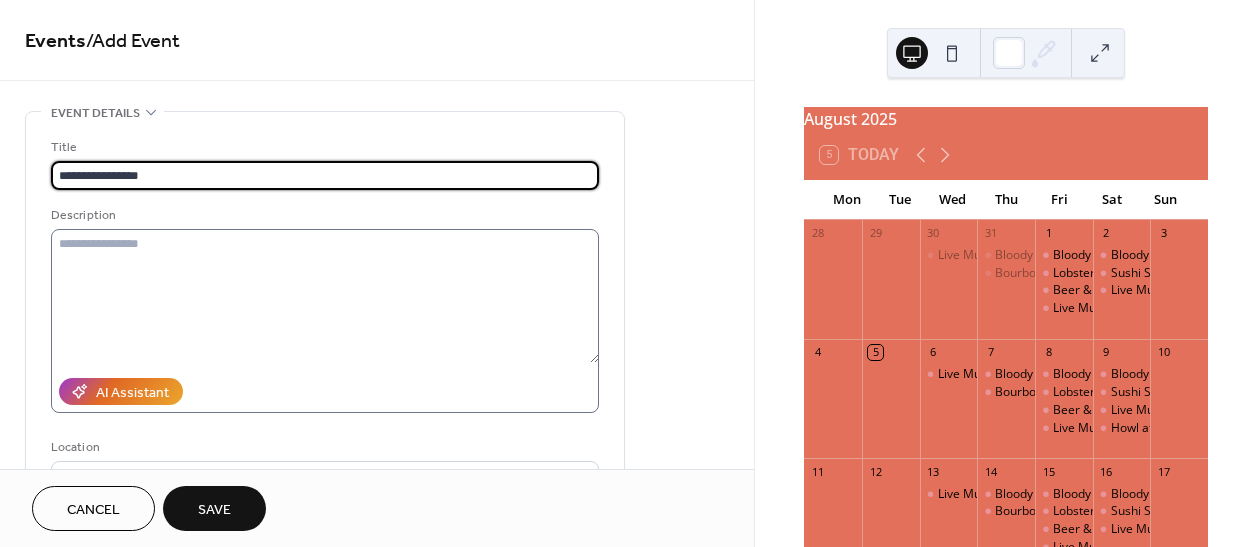 type on "**********" 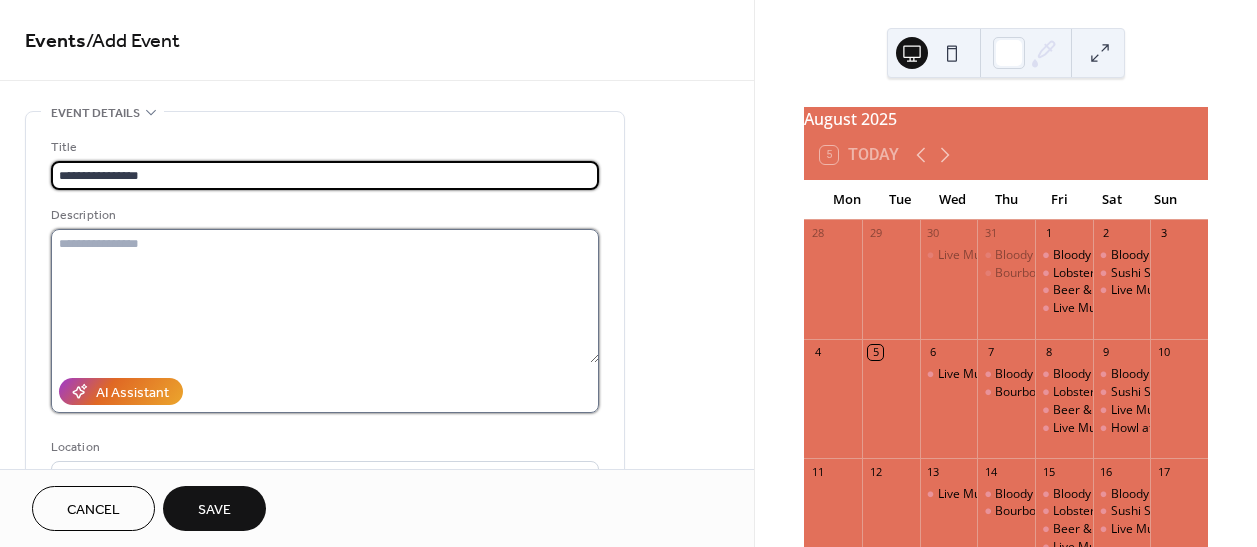 click at bounding box center (325, 296) 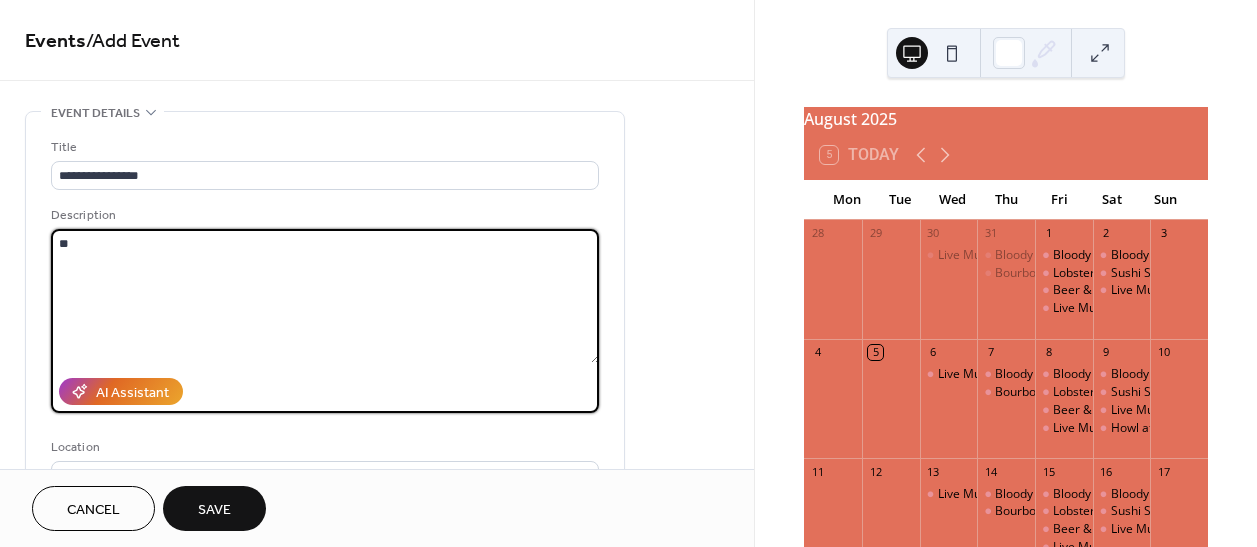 type on "*" 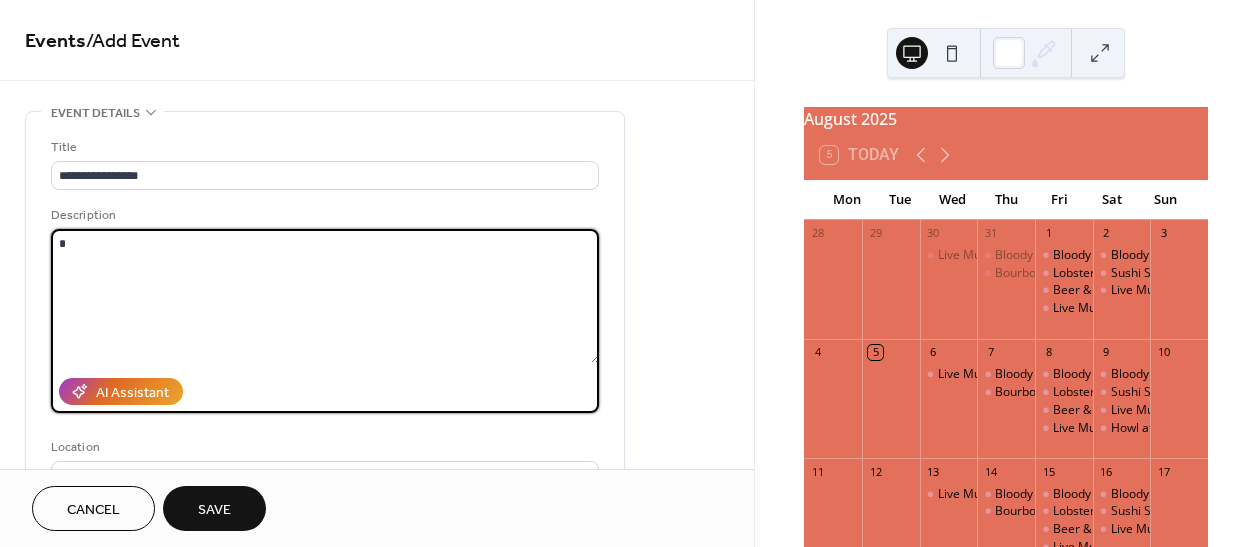 type 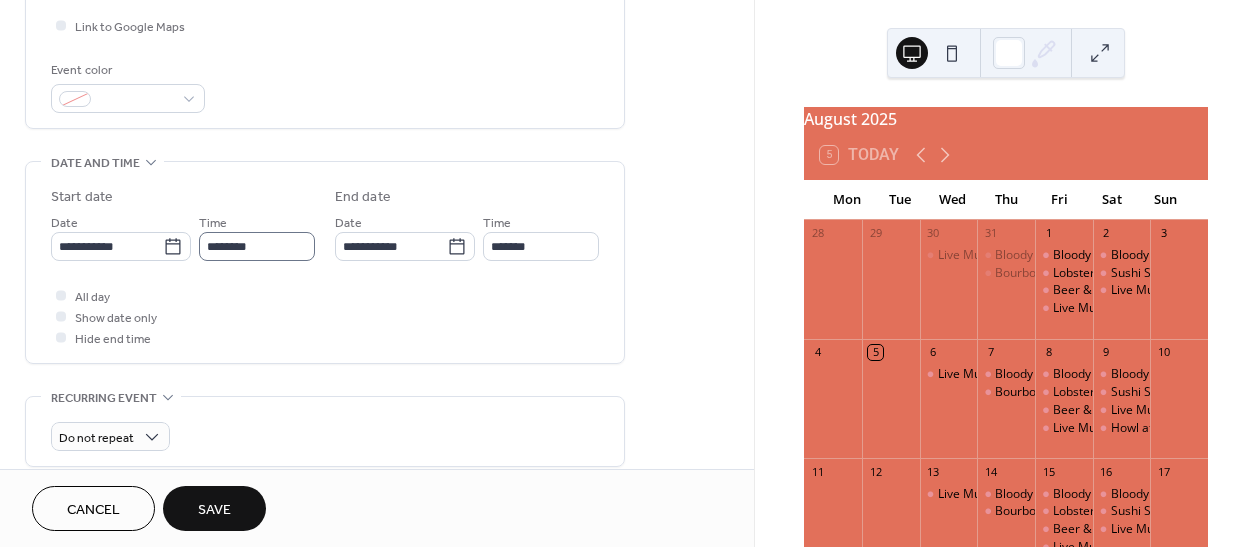 scroll, scrollTop: 326, scrollLeft: 0, axis: vertical 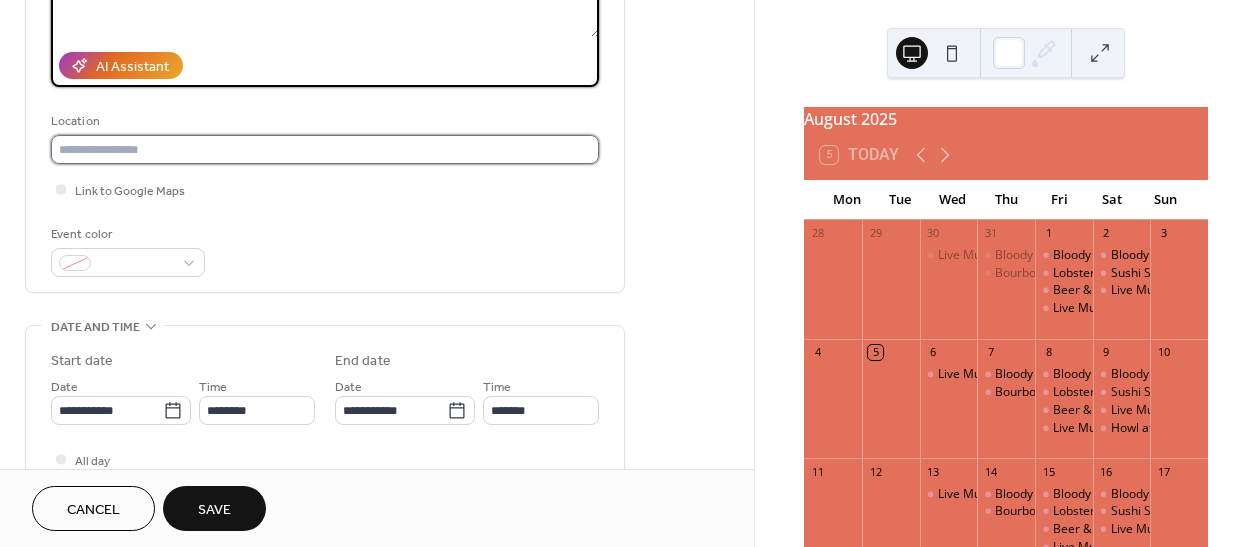 click at bounding box center (325, 149) 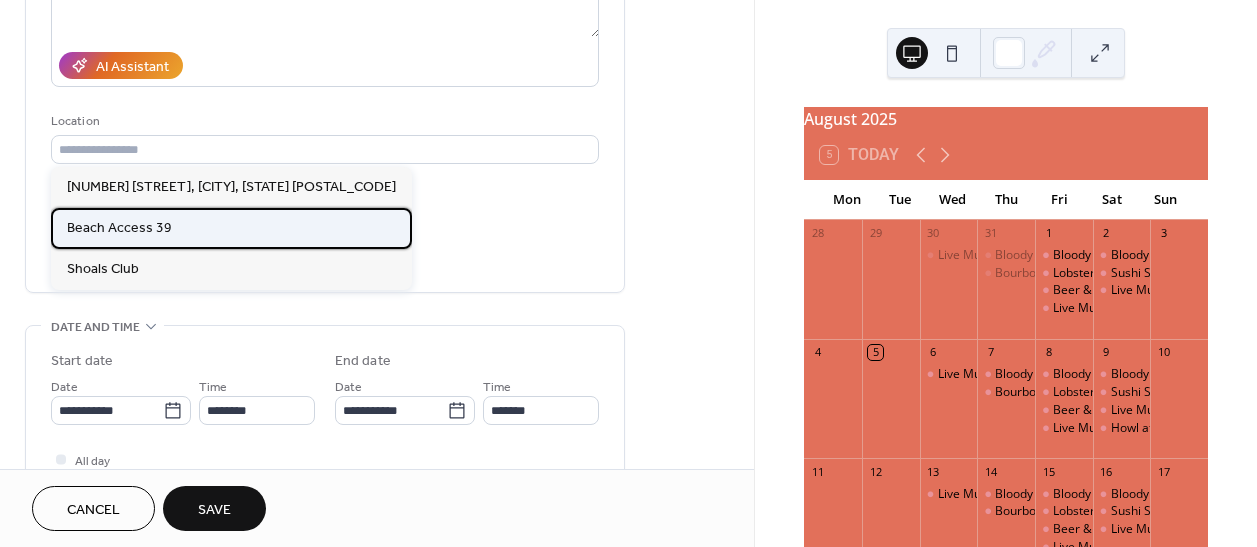 click on "Beach Access 39" at bounding box center (119, 227) 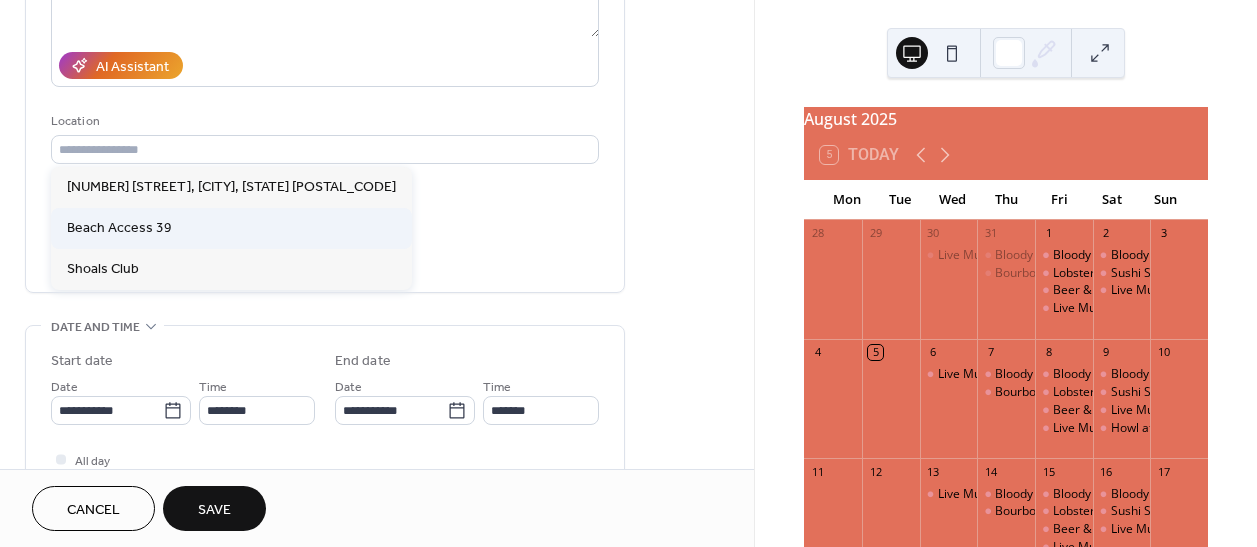 type on "**********" 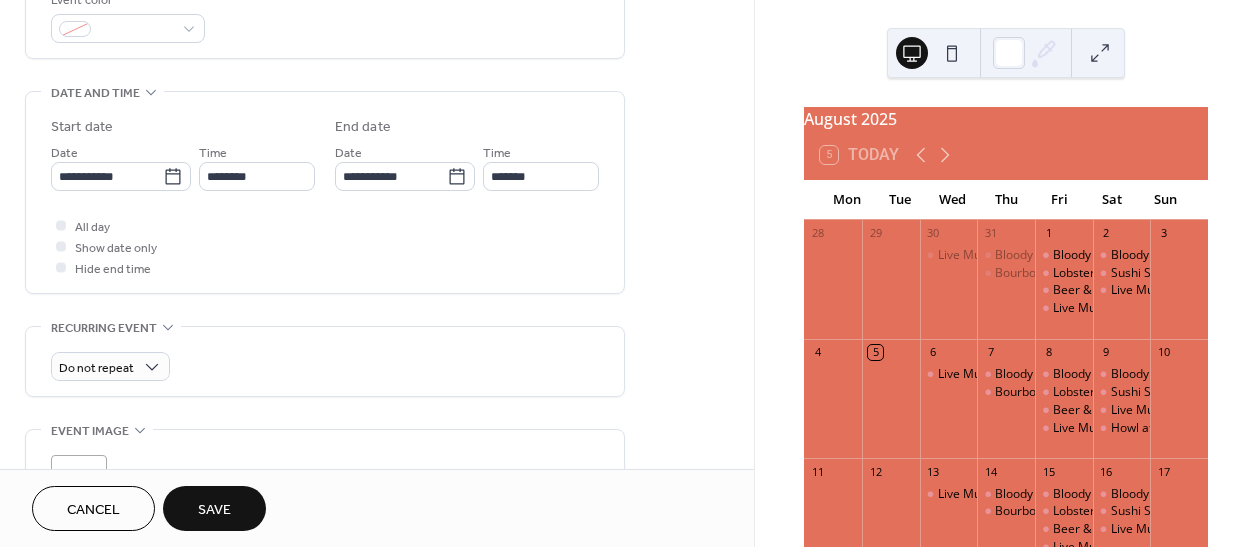 scroll, scrollTop: 560, scrollLeft: 0, axis: vertical 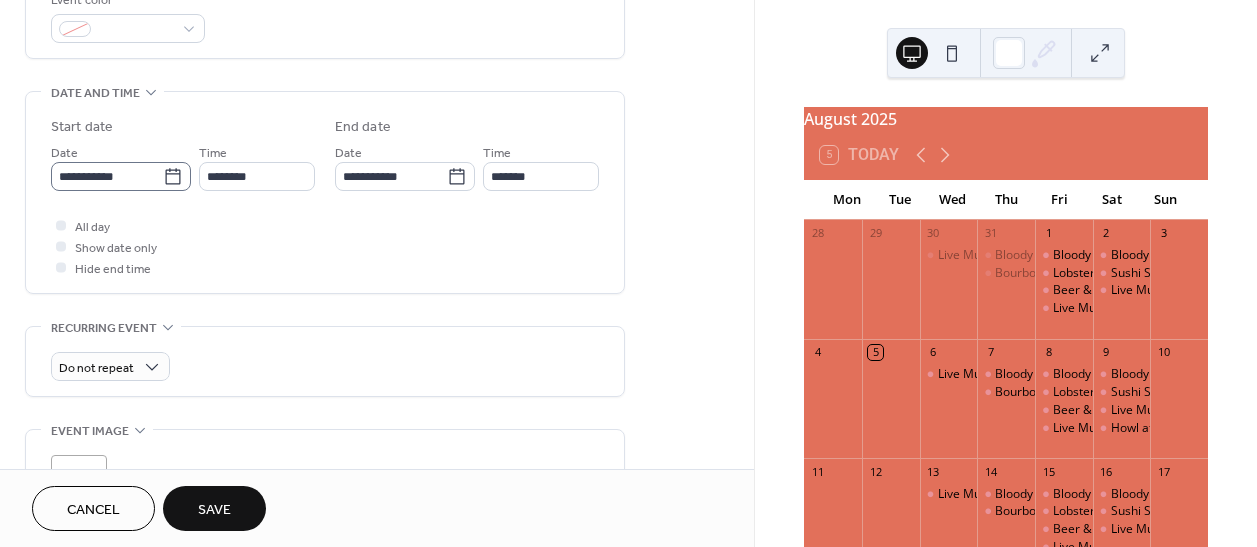 click 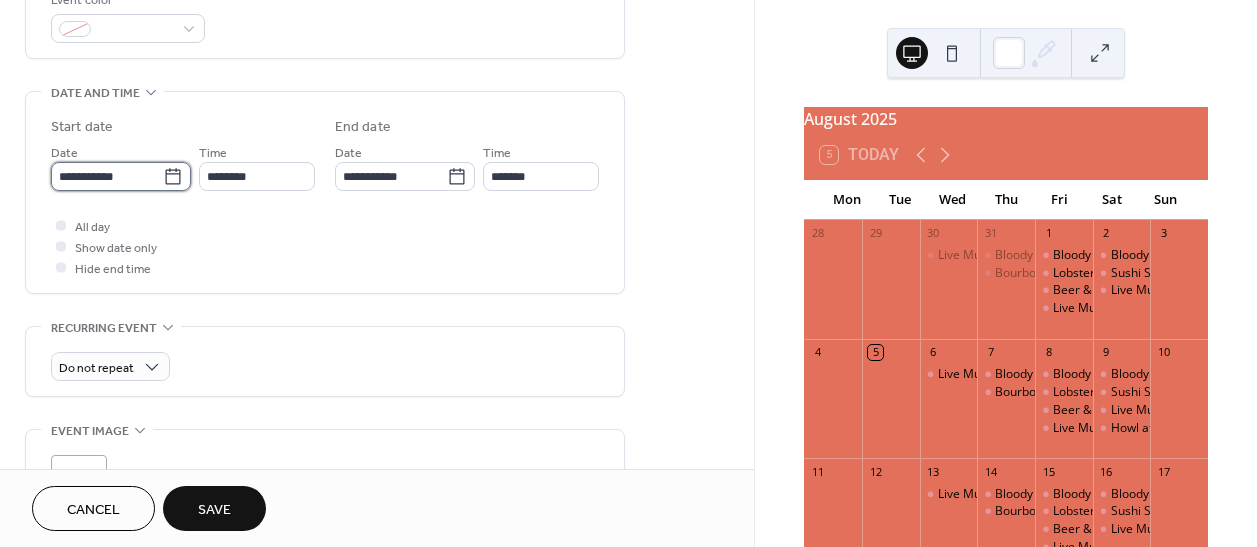 click on "**********" at bounding box center [107, 176] 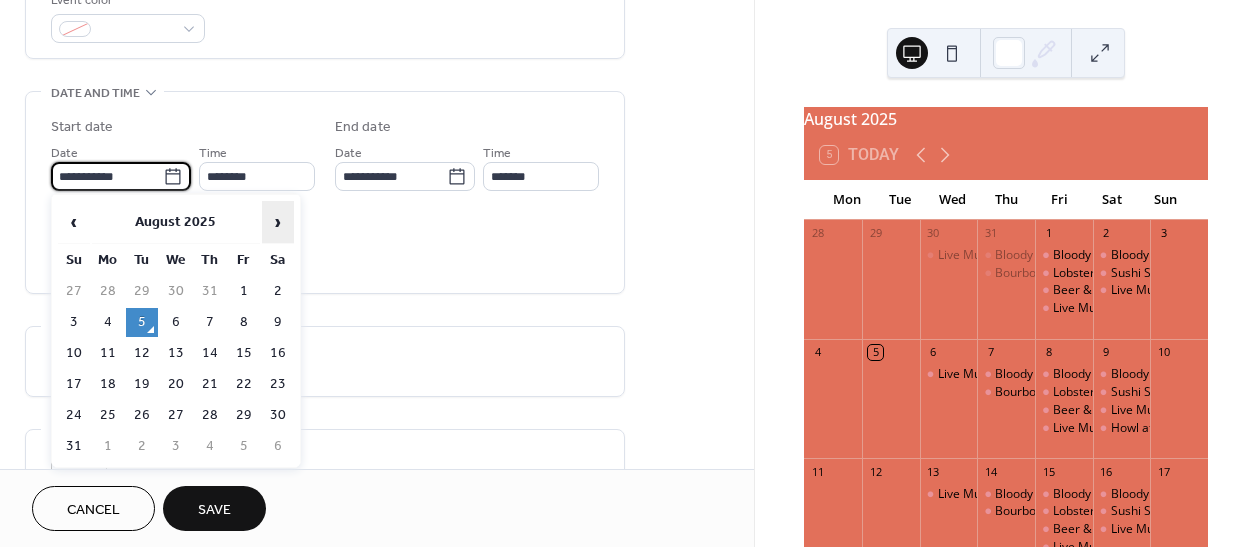 click on "›" at bounding box center (278, 222) 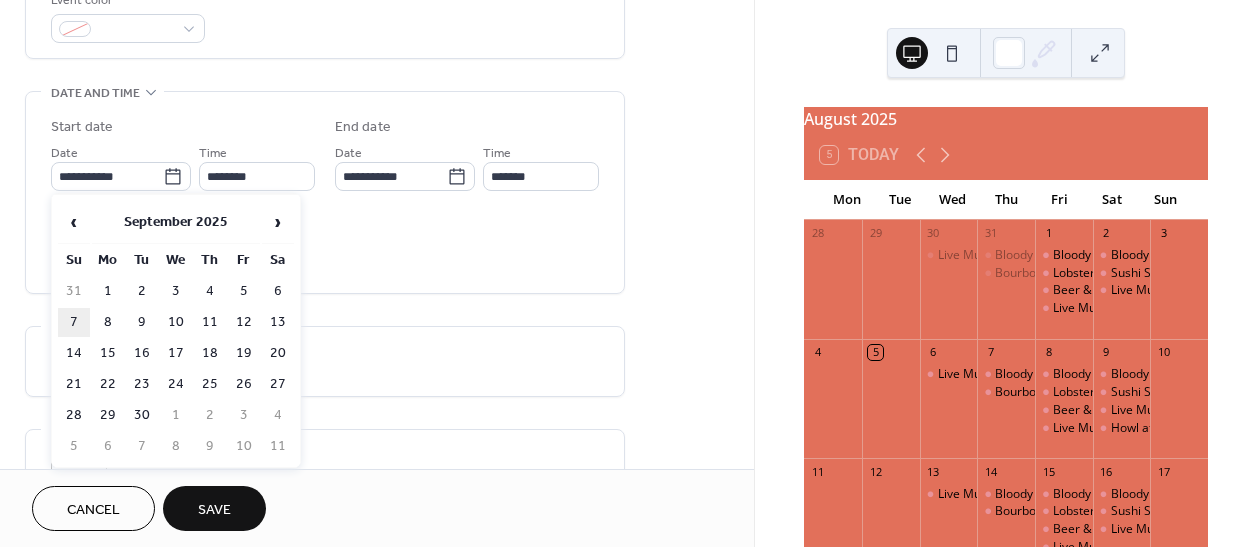 click on "7" at bounding box center [74, 322] 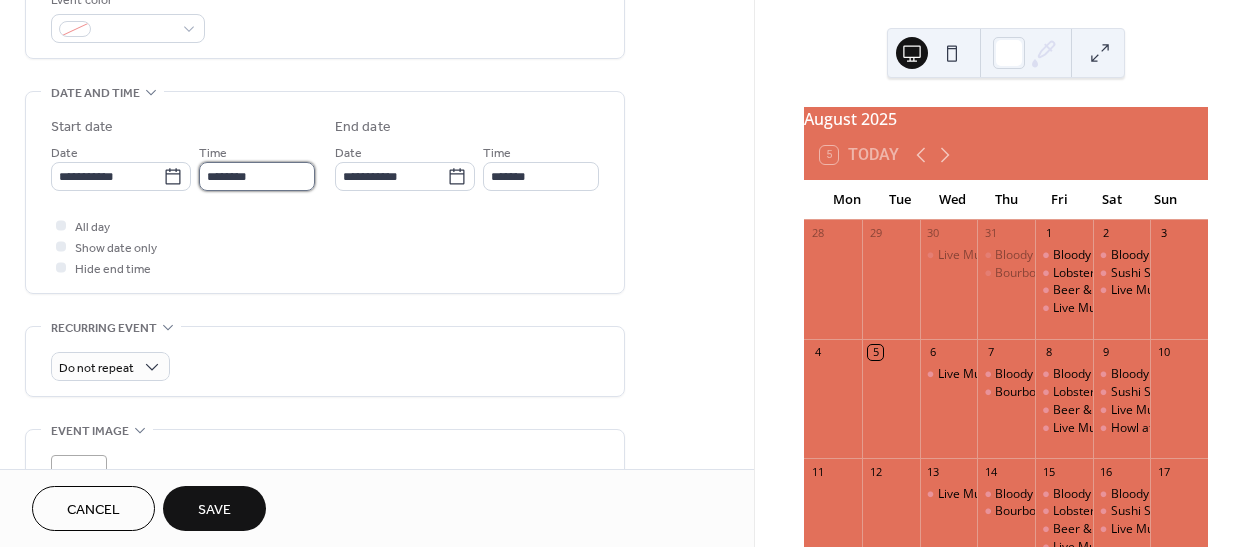 click on "********" at bounding box center [257, 176] 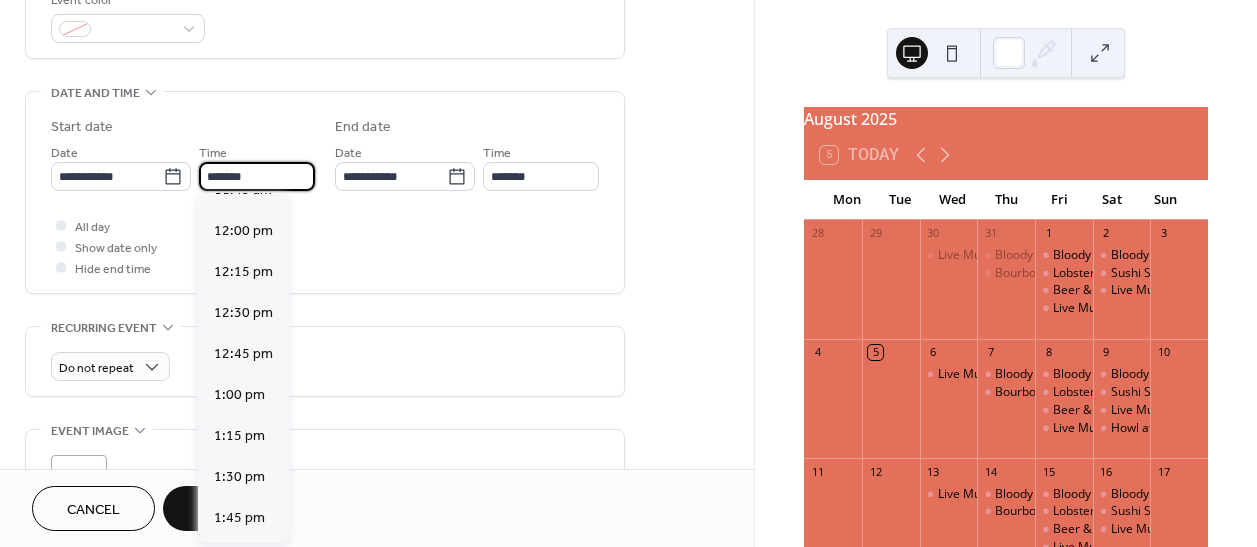 scroll, scrollTop: 2925, scrollLeft: 0, axis: vertical 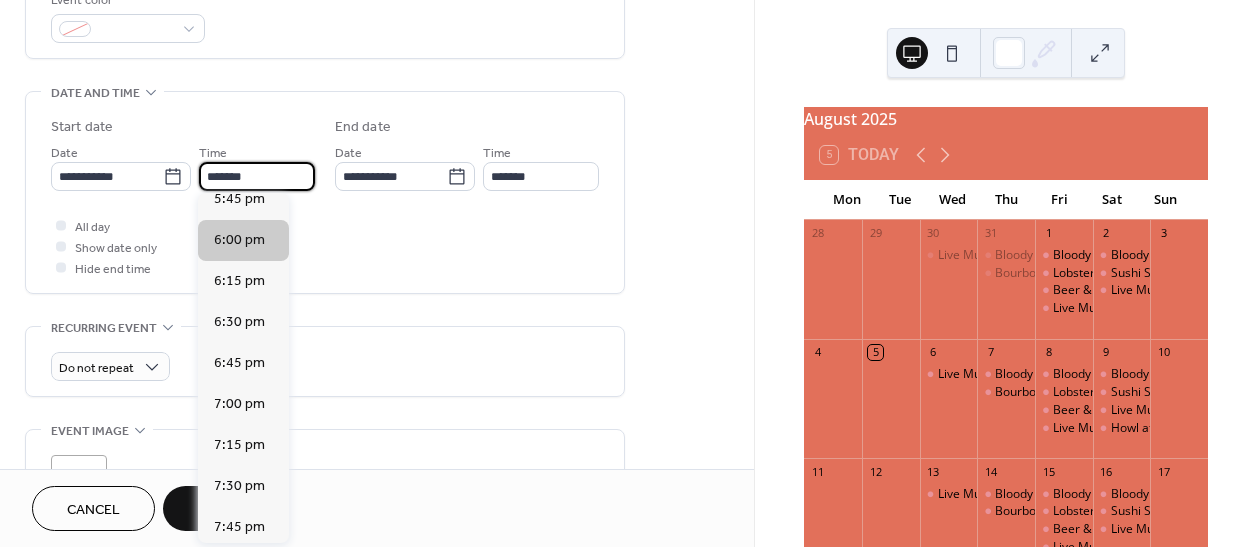 type on "*******" 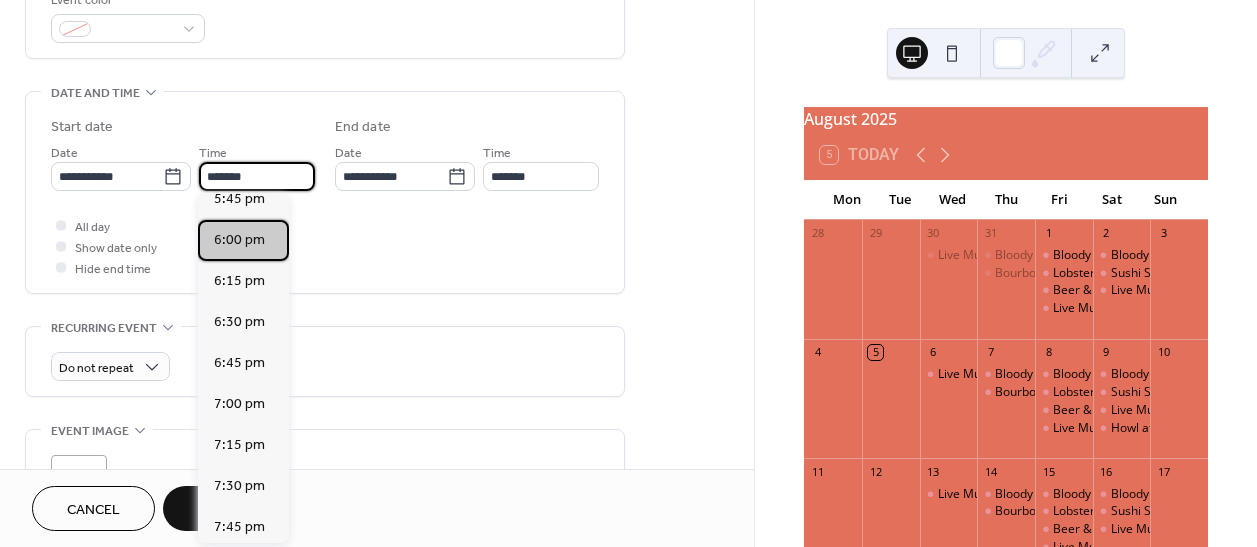 click on "6:00 pm" at bounding box center (239, 240) 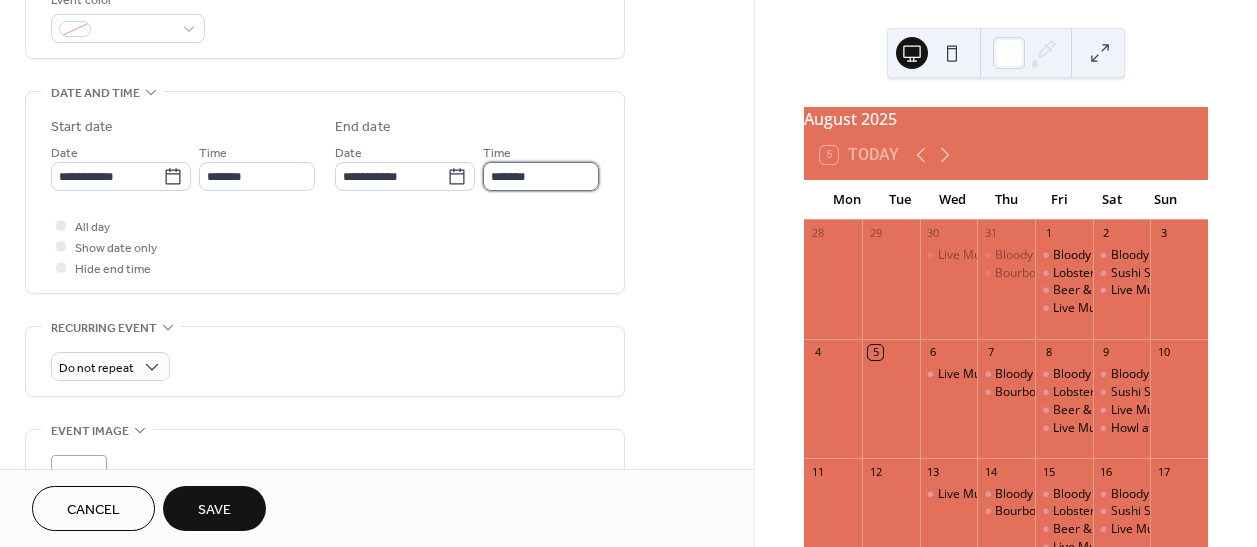click on "*******" at bounding box center [541, 176] 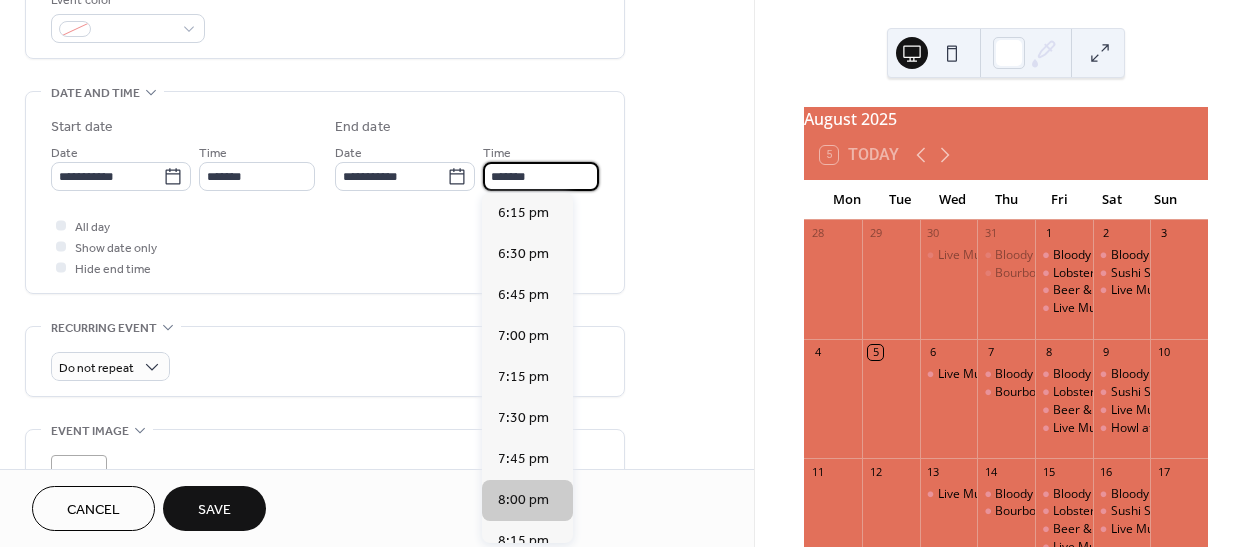 type on "*******" 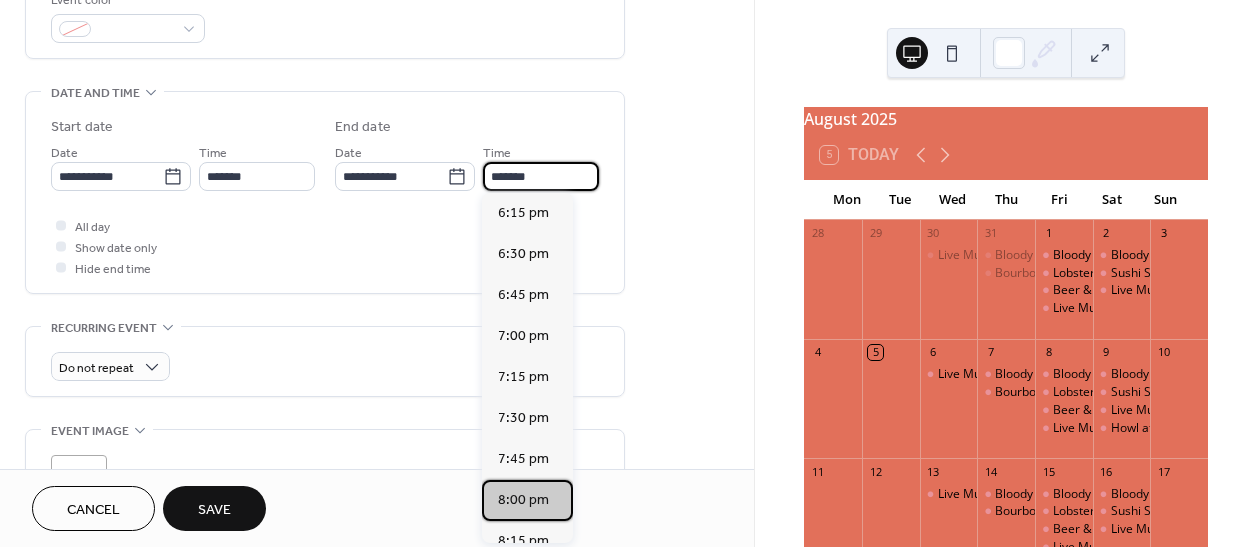 click on "8:00 pm" at bounding box center [523, 500] 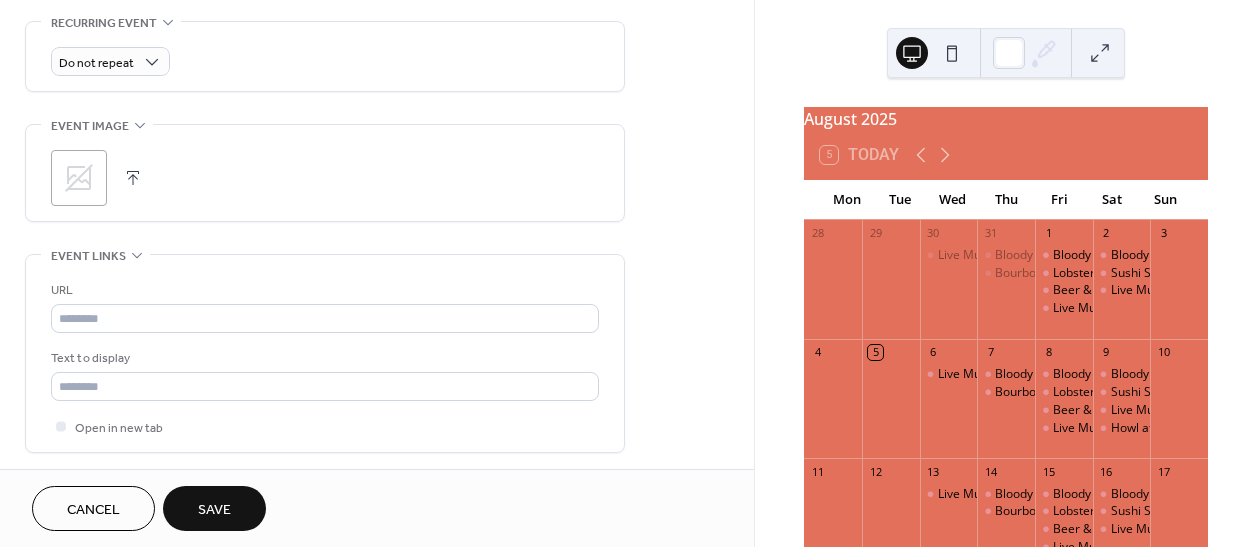 scroll, scrollTop: 1013, scrollLeft: 0, axis: vertical 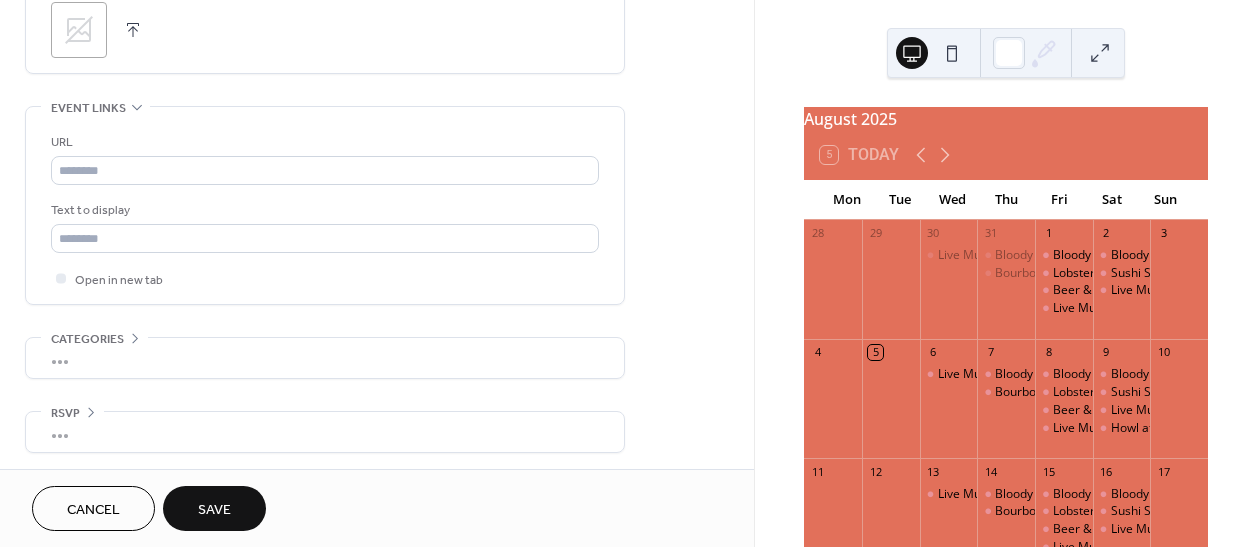click on "Save" at bounding box center [214, 510] 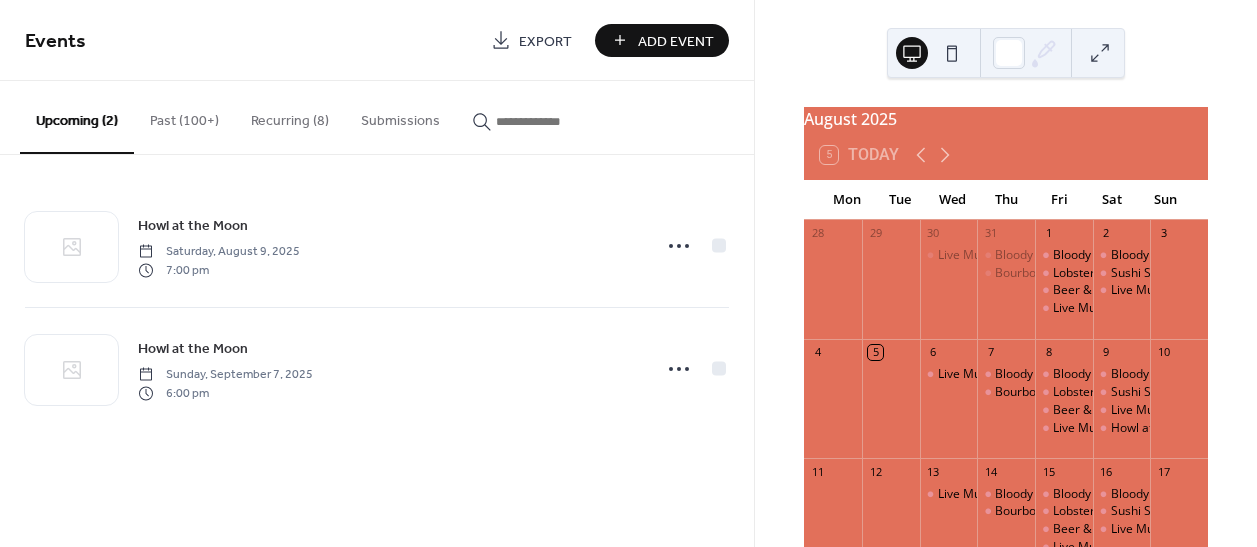 click on "Add Event" at bounding box center (676, 41) 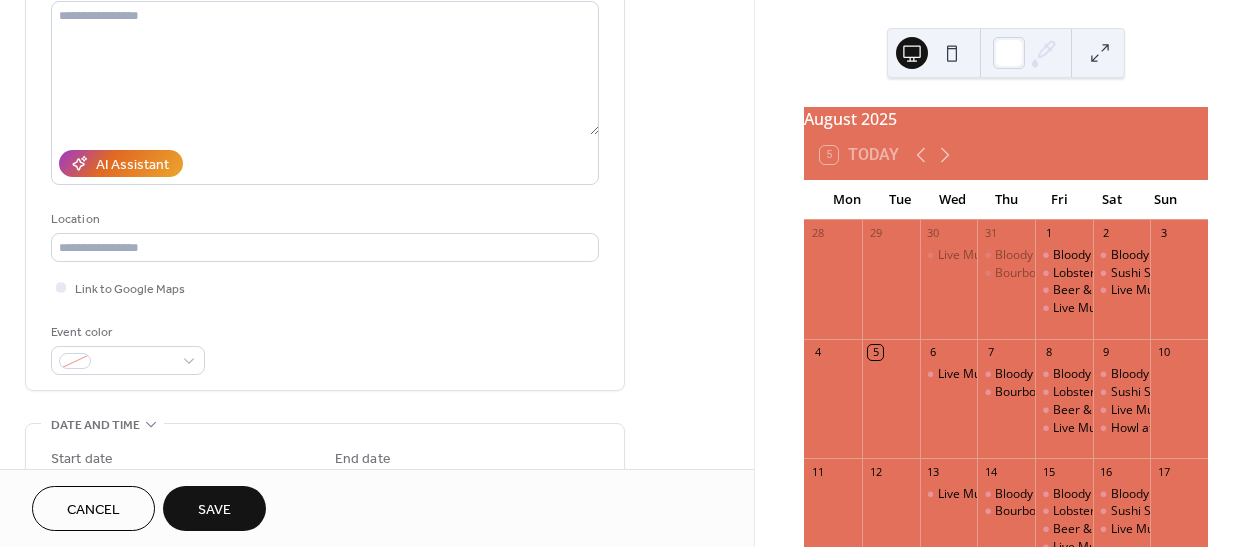 scroll, scrollTop: 224, scrollLeft: 0, axis: vertical 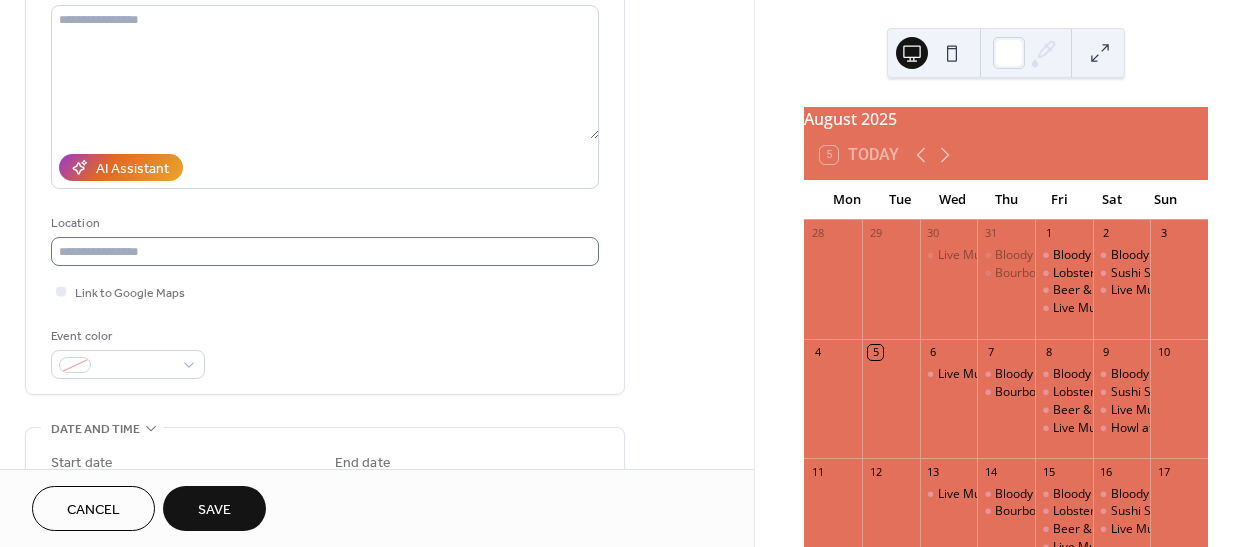 type on "**********" 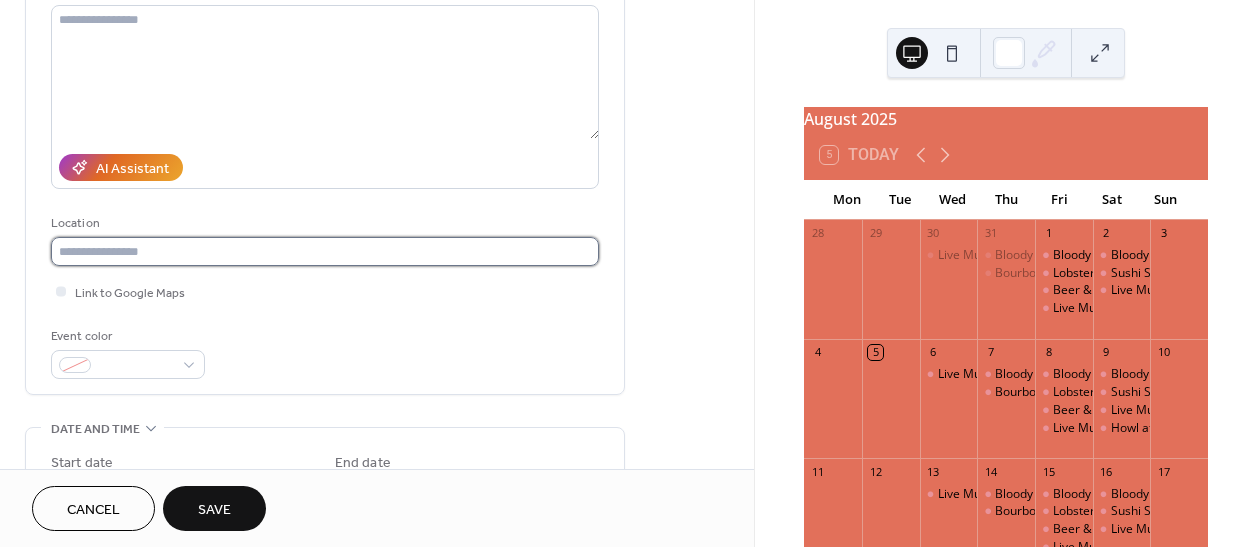 click at bounding box center [325, 251] 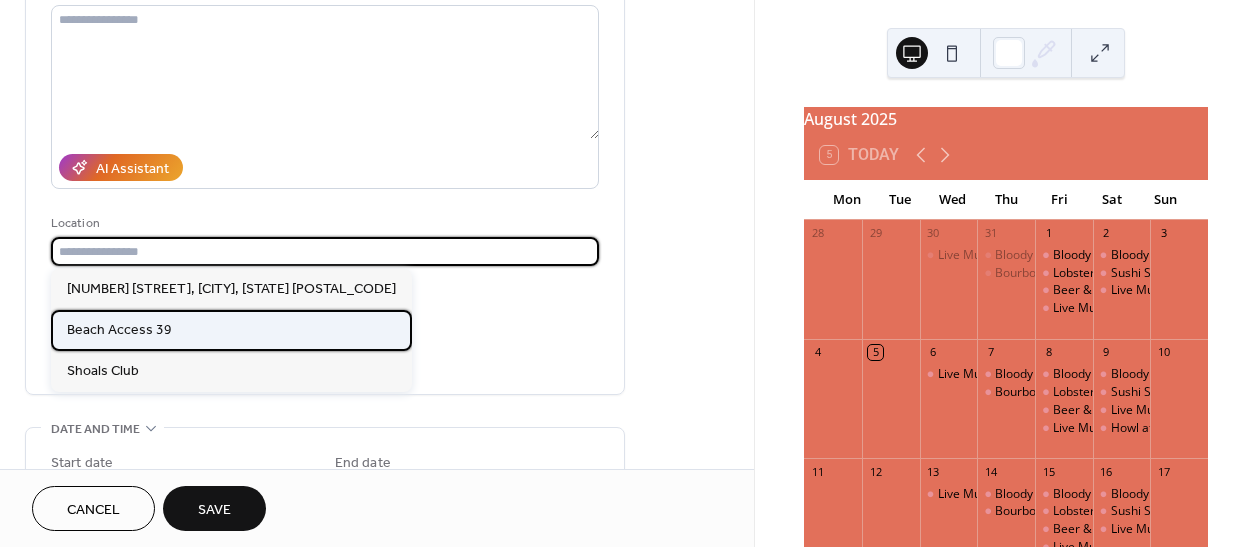 click on "Beach Access 39" at bounding box center [119, 329] 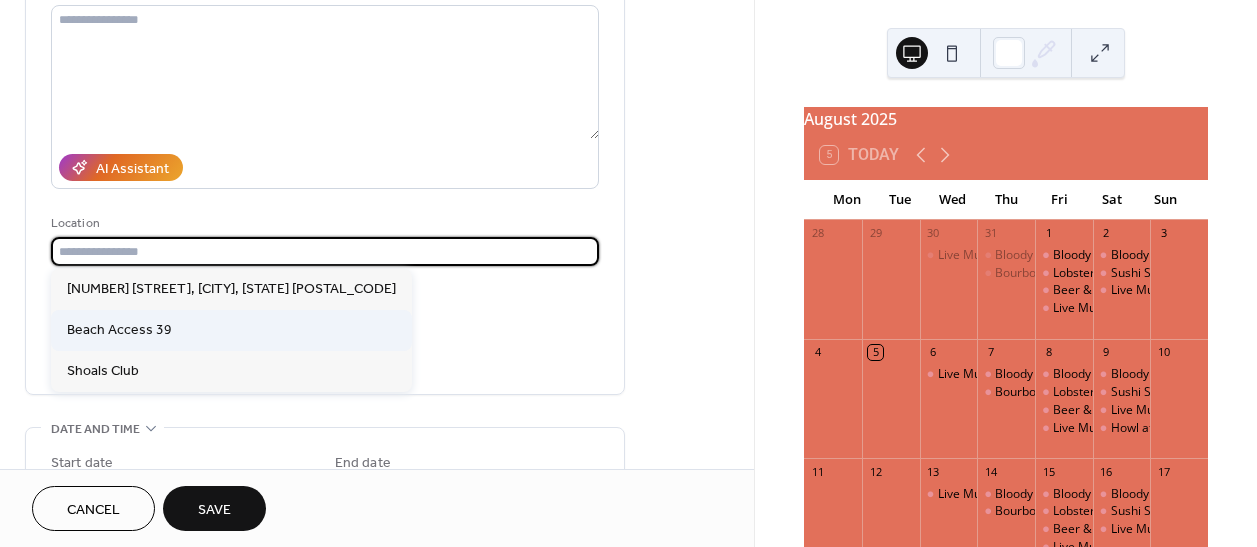 type on "**********" 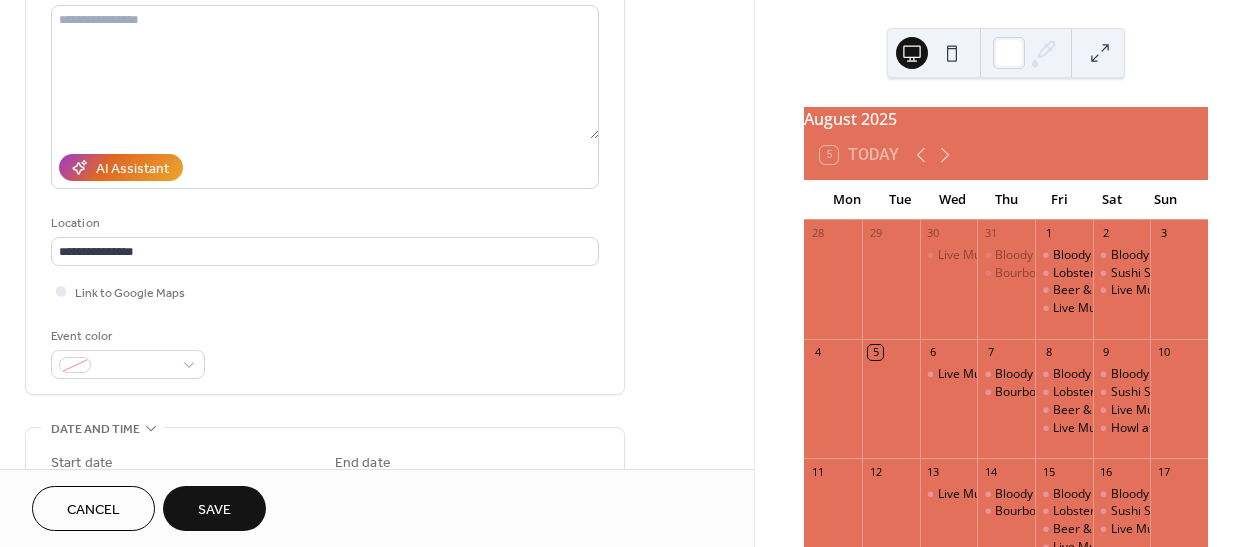 scroll, scrollTop: 490, scrollLeft: 0, axis: vertical 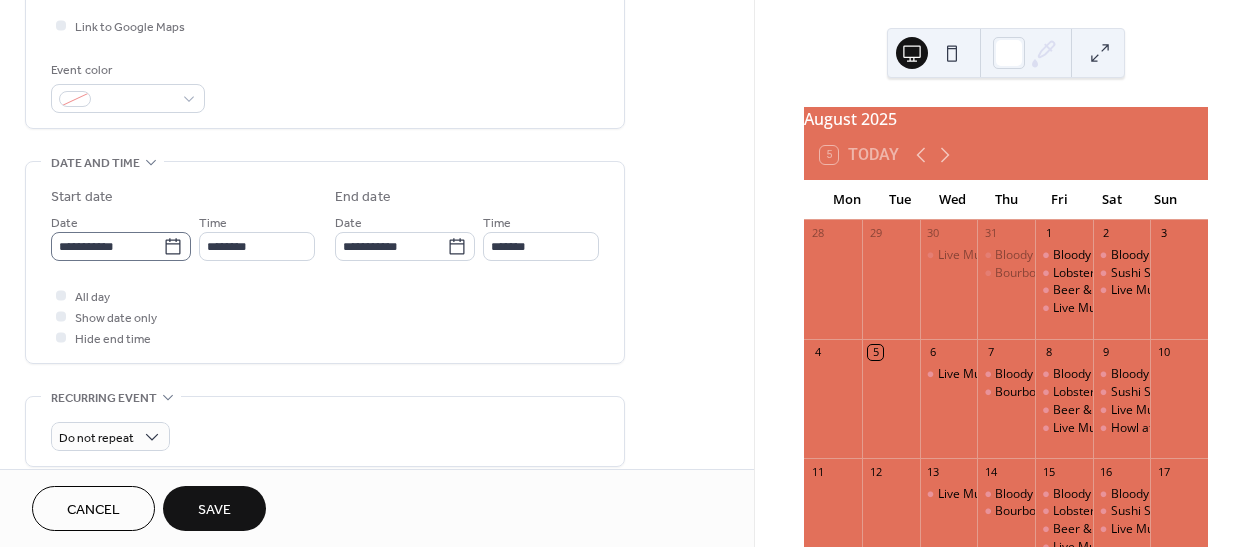 click 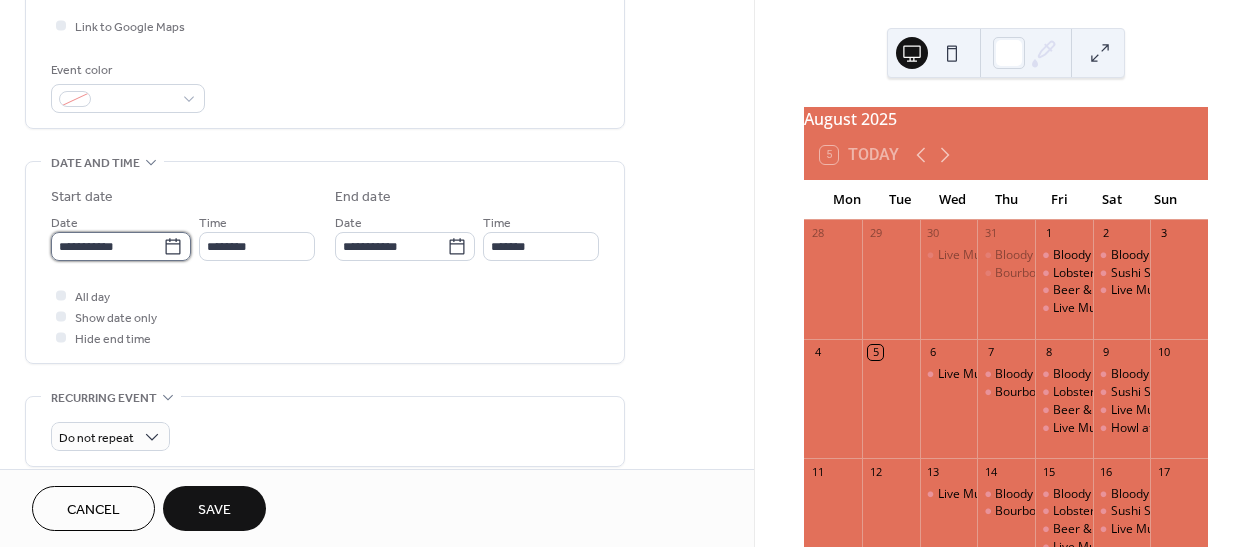 click on "**********" at bounding box center (107, 246) 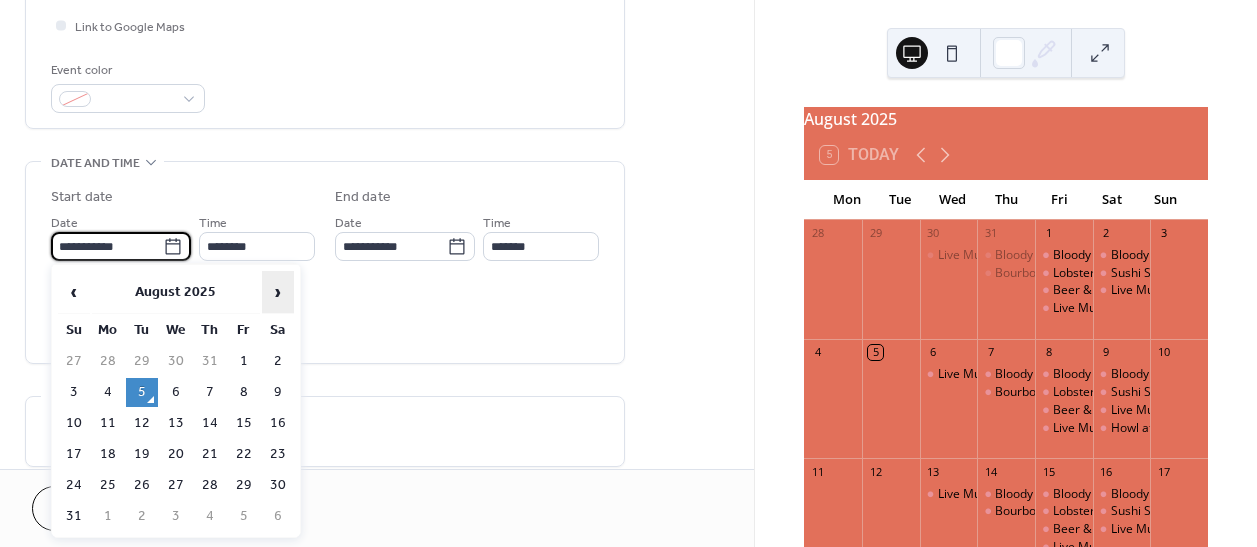 click on "›" at bounding box center [278, 292] 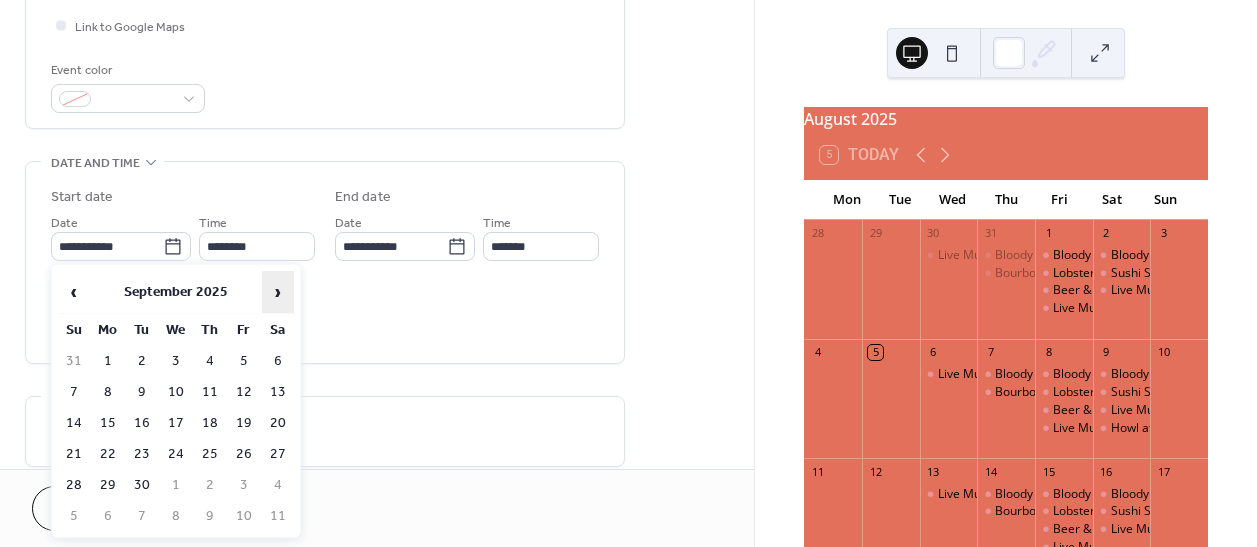 click on "›" at bounding box center (278, 292) 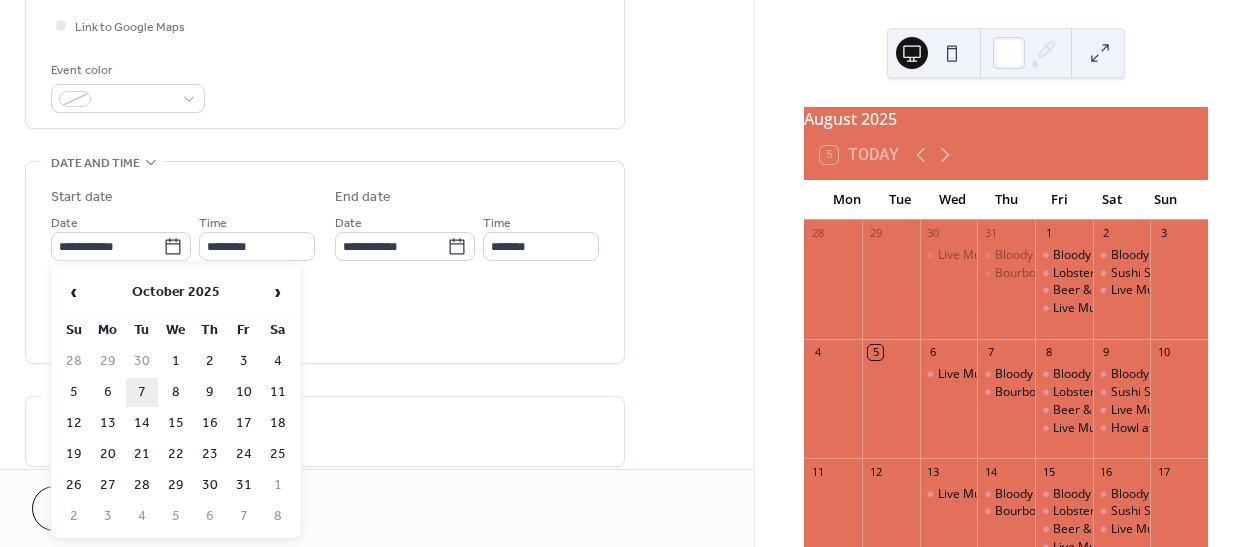 click on "7" at bounding box center [142, 392] 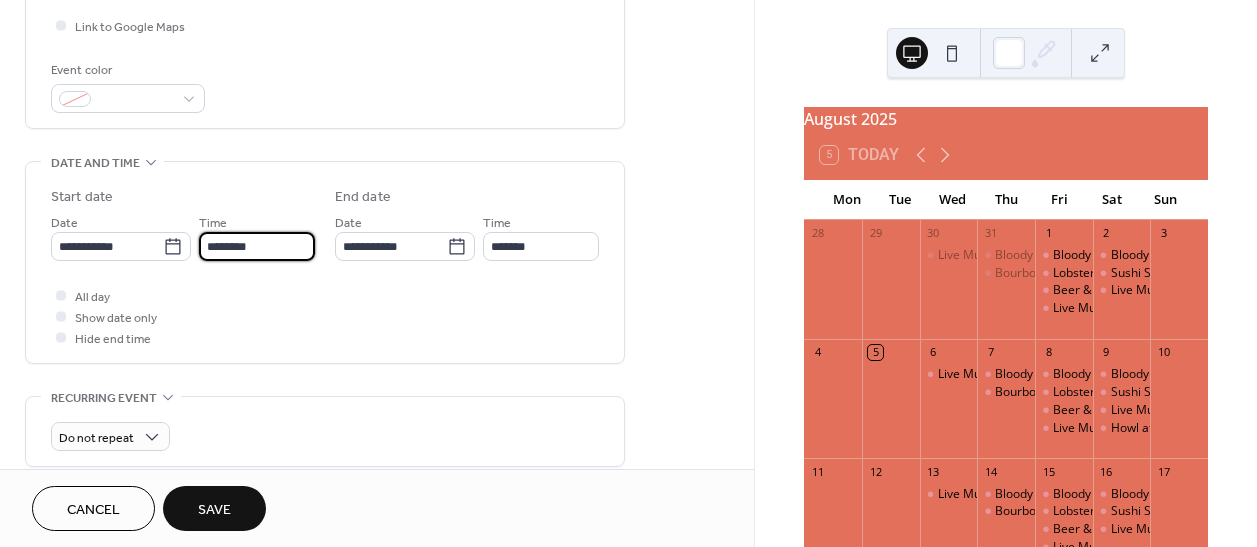 click on "********" at bounding box center [257, 246] 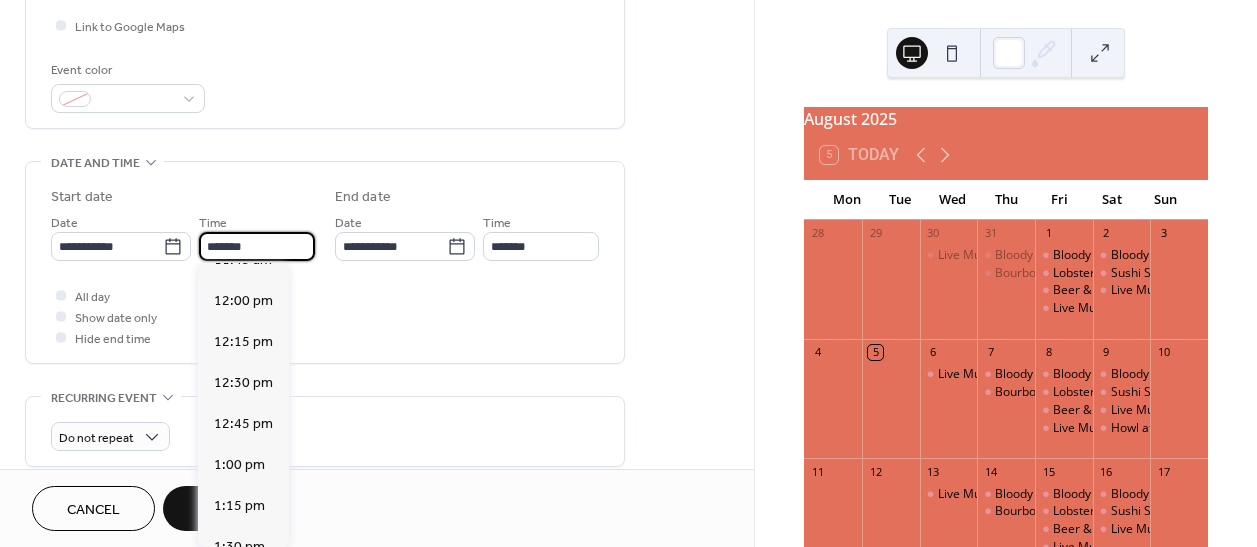 scroll, scrollTop: 2763, scrollLeft: 0, axis: vertical 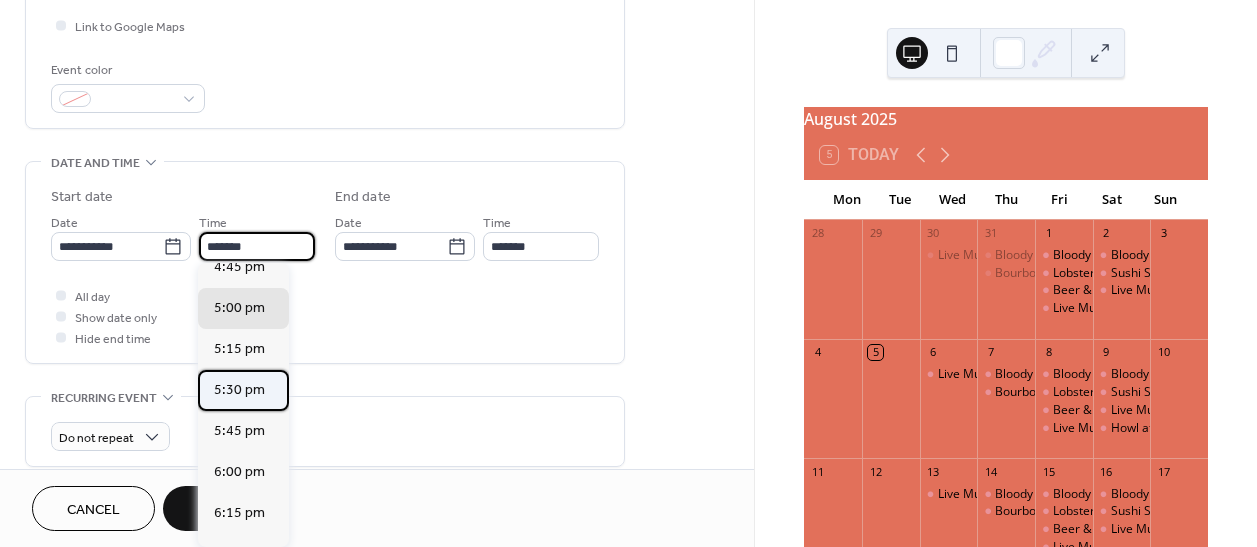 click on "5:30 pm" at bounding box center [239, 390] 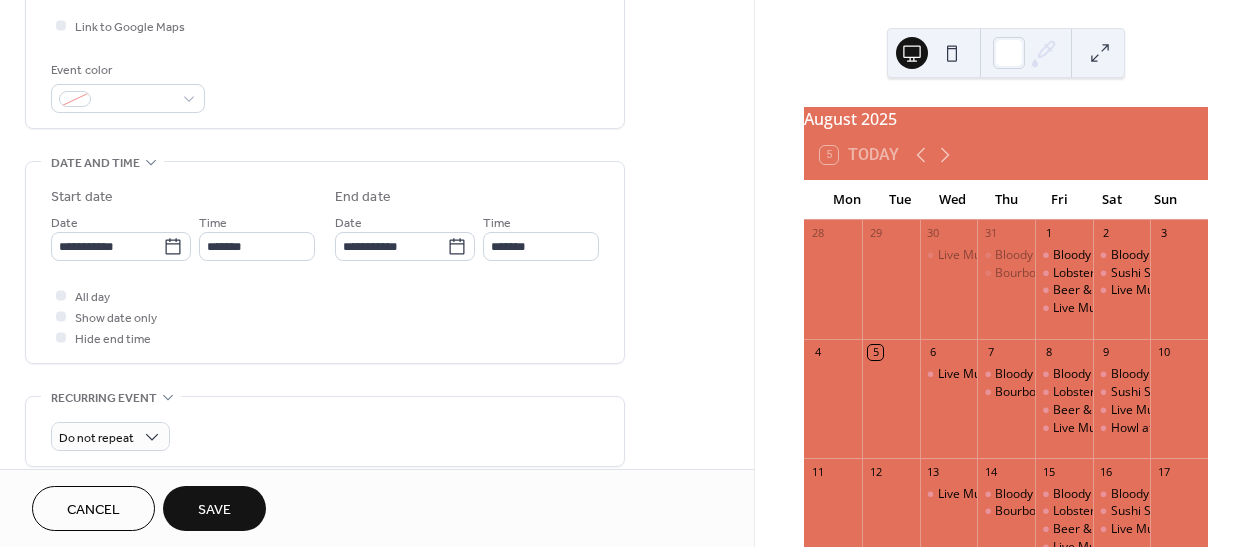 type on "*******" 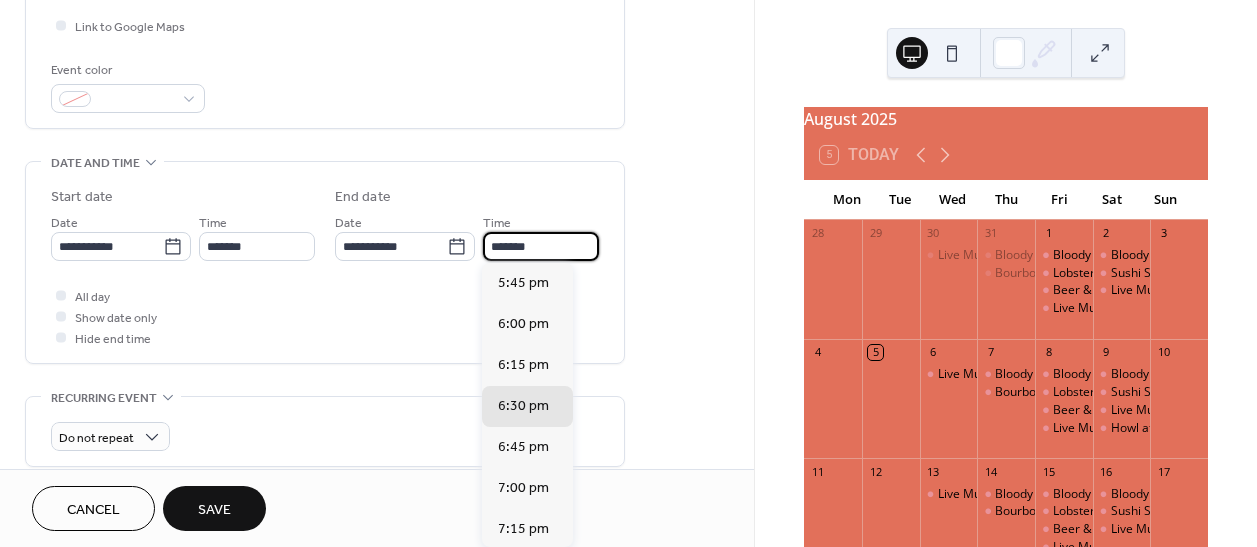 click on "*******" at bounding box center [541, 246] 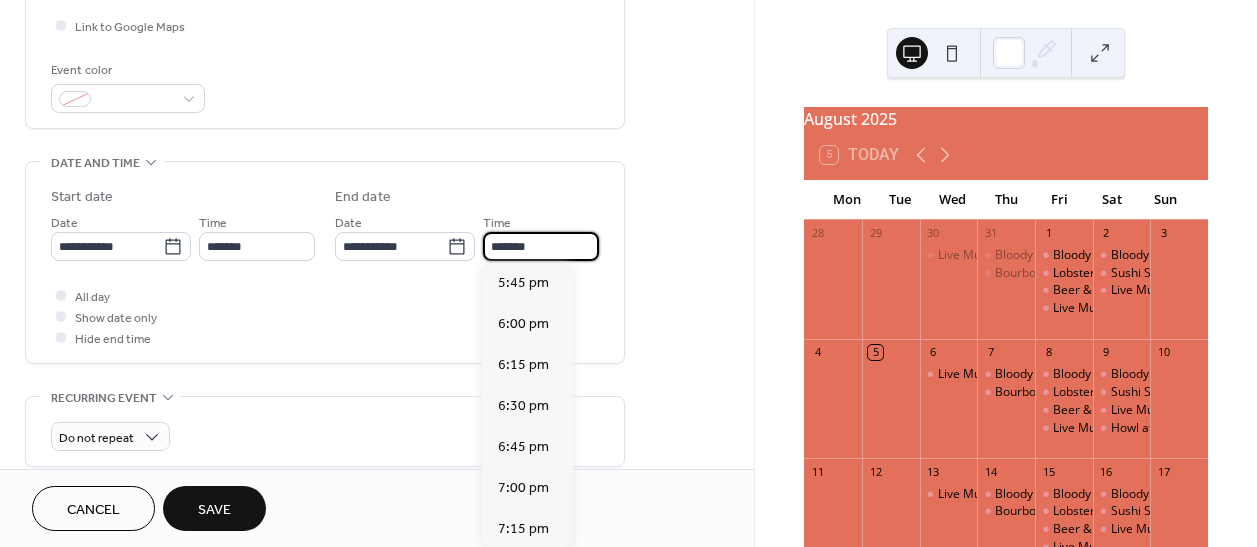 scroll, scrollTop: 284, scrollLeft: 0, axis: vertical 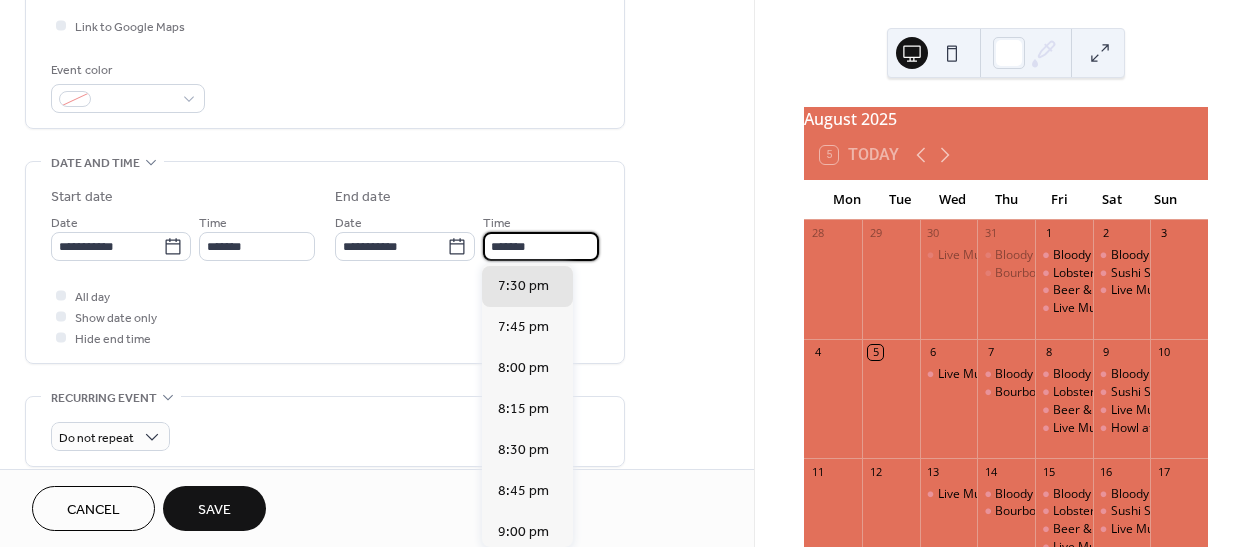 type on "*******" 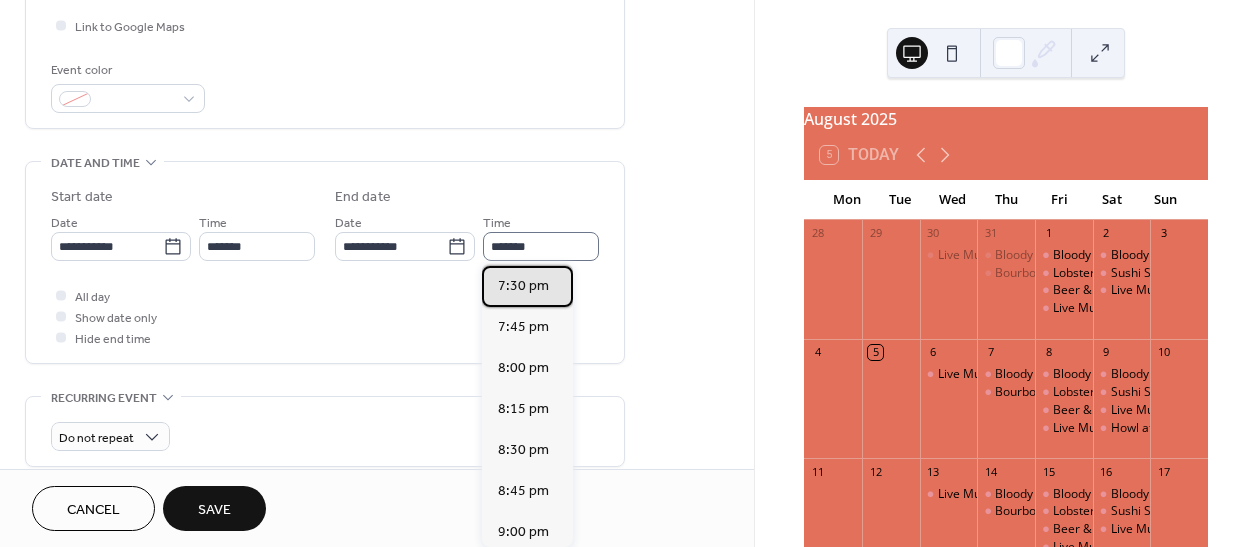 click on "7:30 pm" at bounding box center [523, 286] 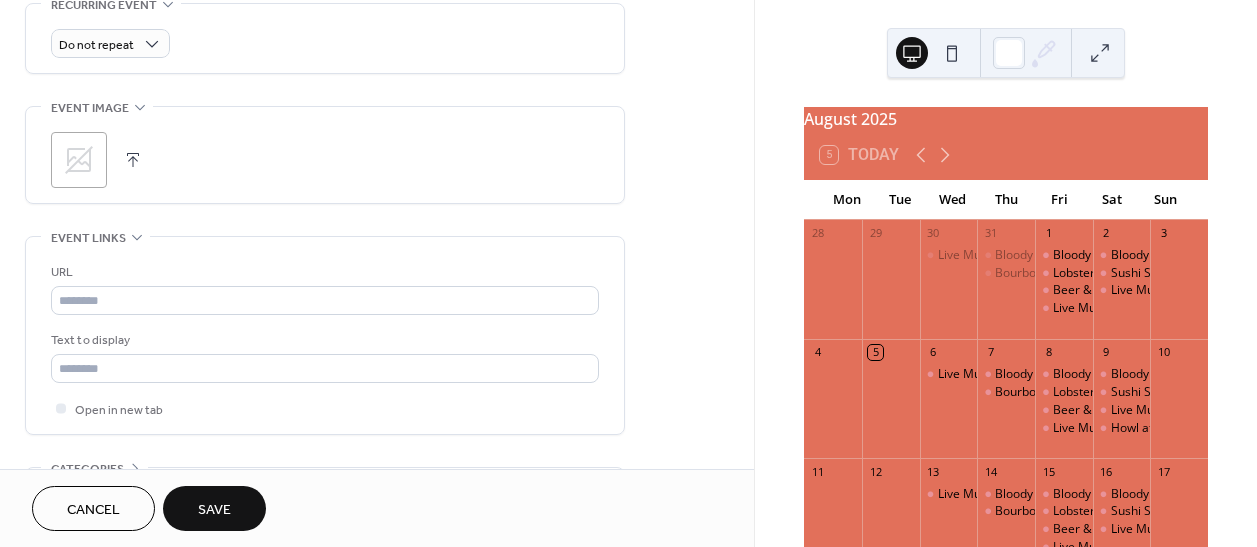 scroll, scrollTop: 1013, scrollLeft: 0, axis: vertical 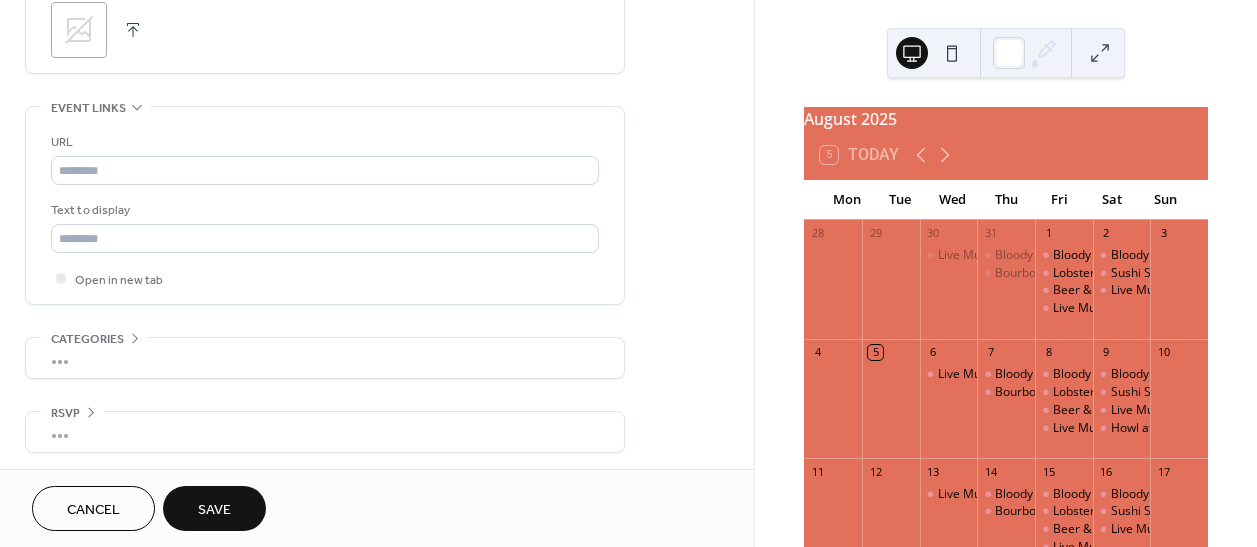 click on "Save" at bounding box center (214, 510) 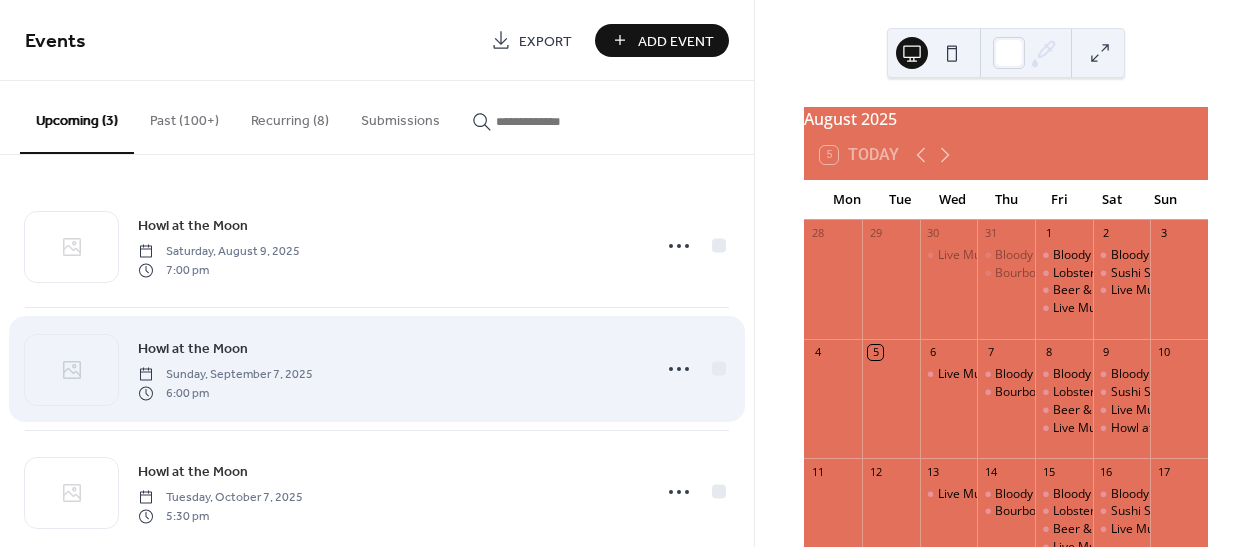click on "Howl at the Moon [DAY], [MONTH] [DAY_NUMBER], [YEAR] [HOUR] [MINUTE]" at bounding box center [388, 369] 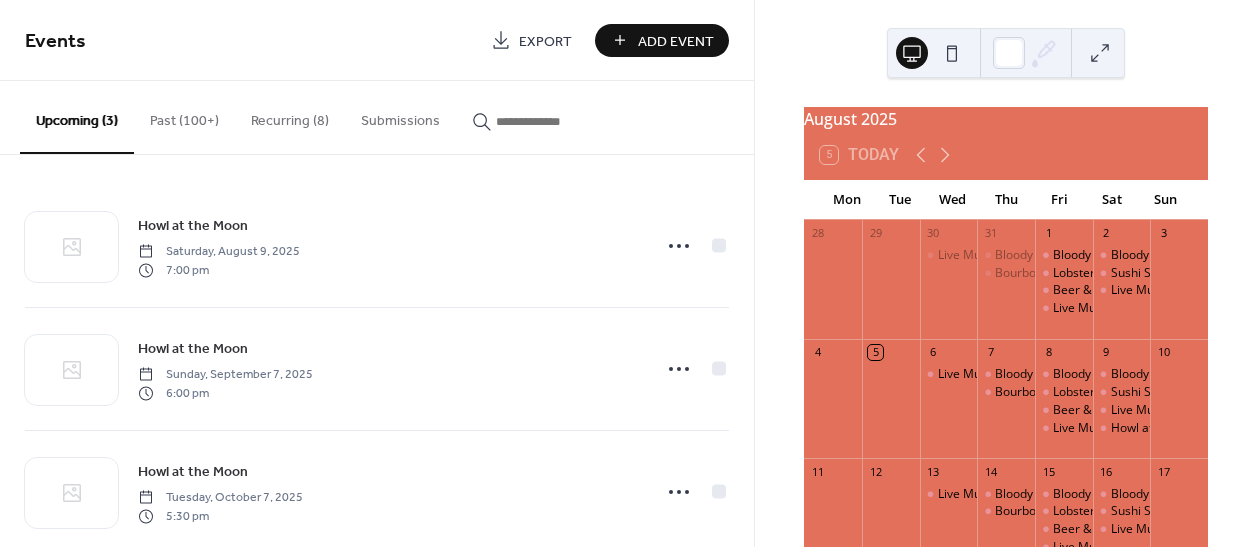 click on "Add Event" at bounding box center [676, 41] 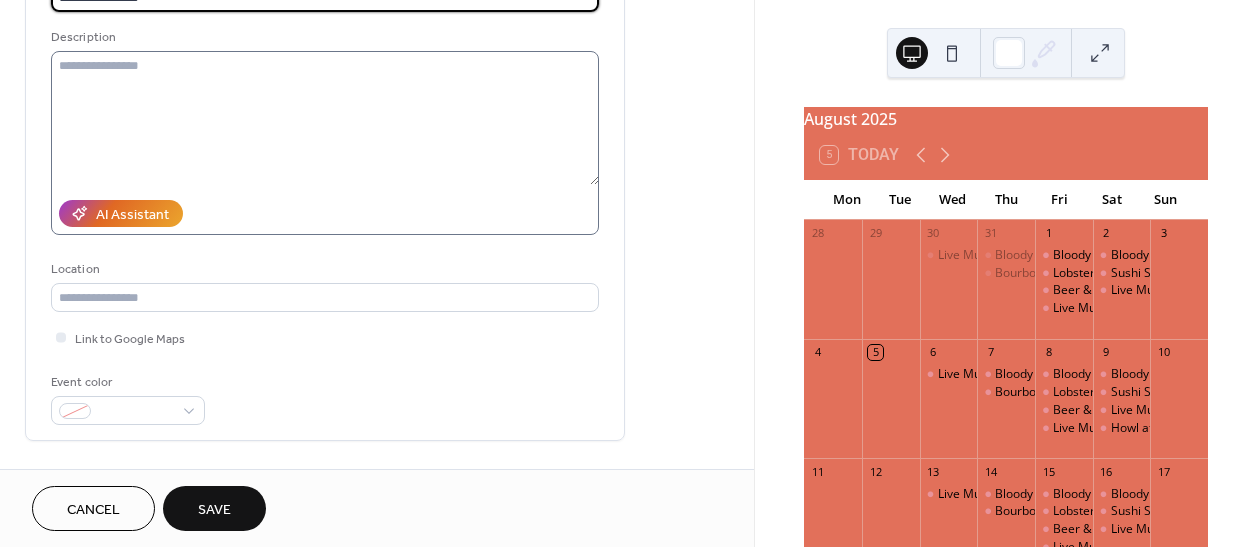 scroll, scrollTop: 178, scrollLeft: 0, axis: vertical 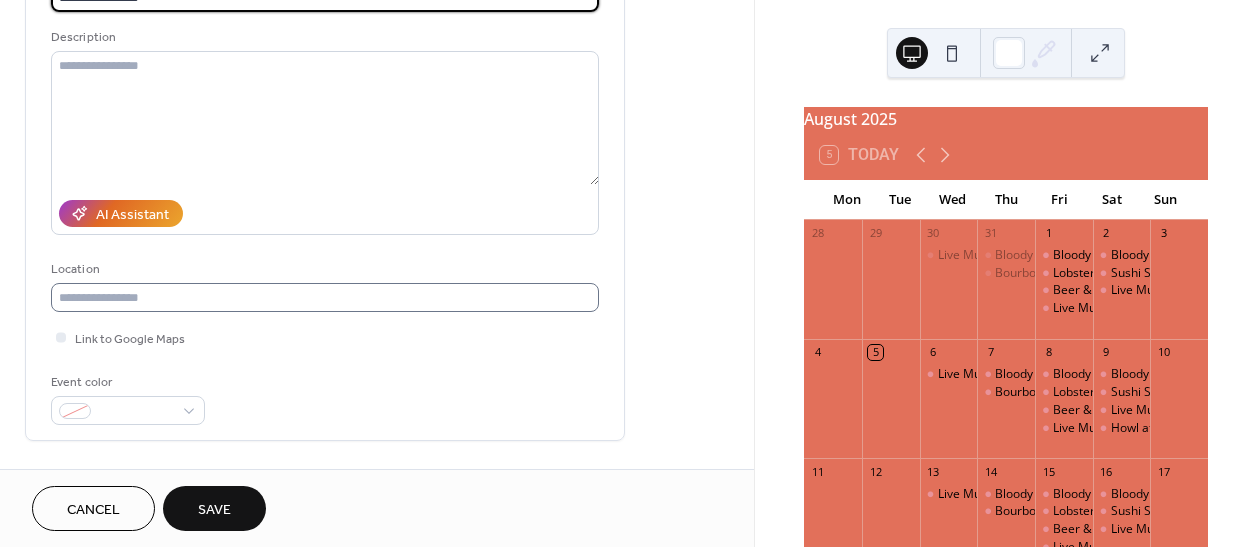 type on "**********" 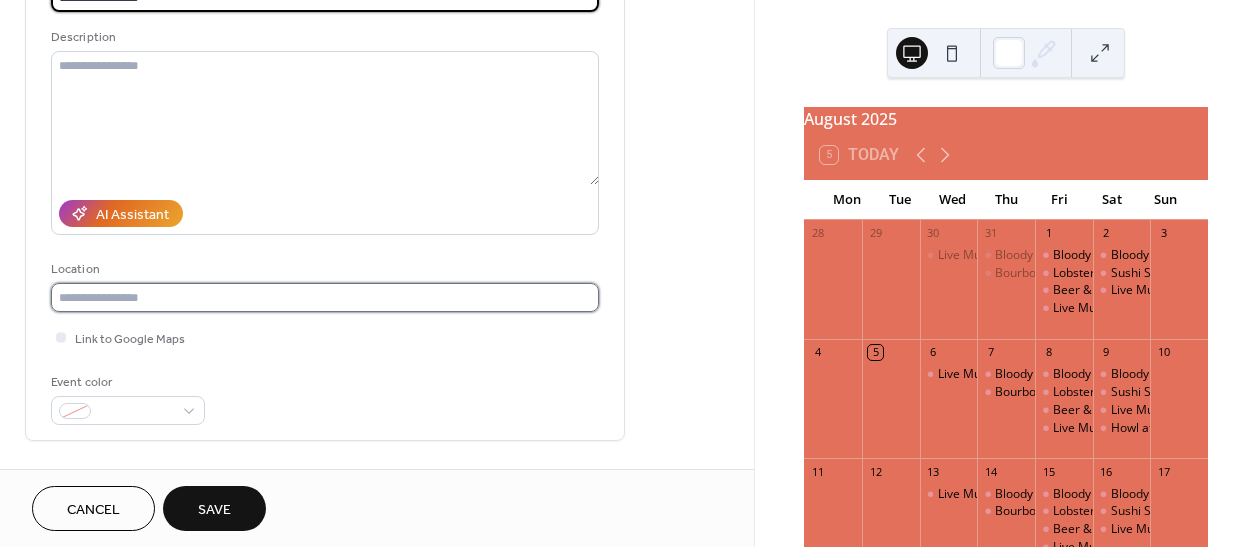 click at bounding box center [325, 297] 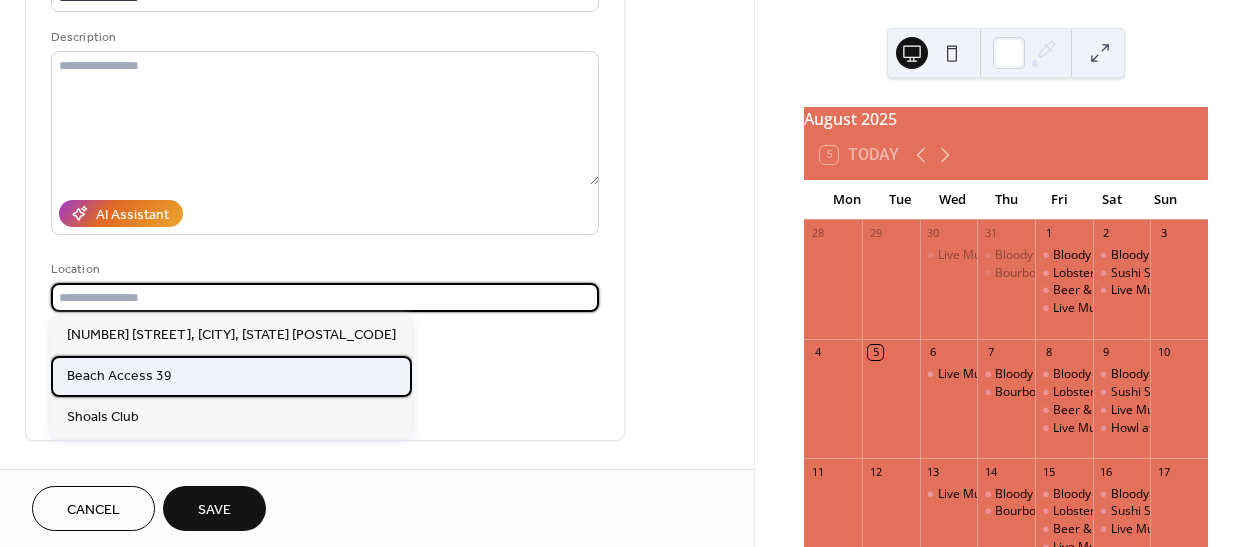 click on "Beach Access 39" at bounding box center [119, 375] 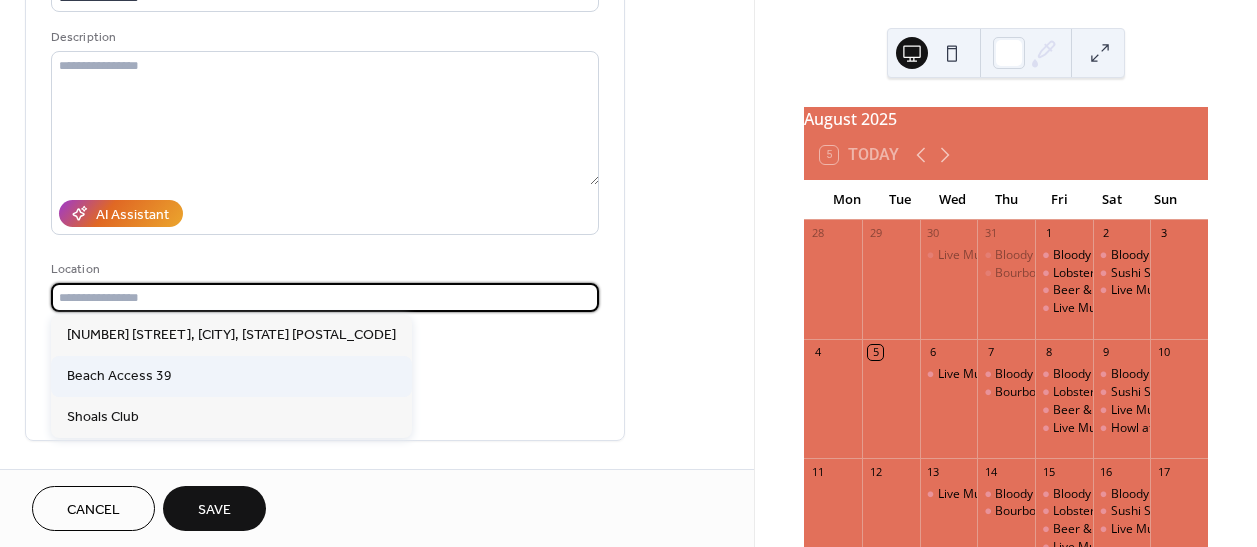 type on "**********" 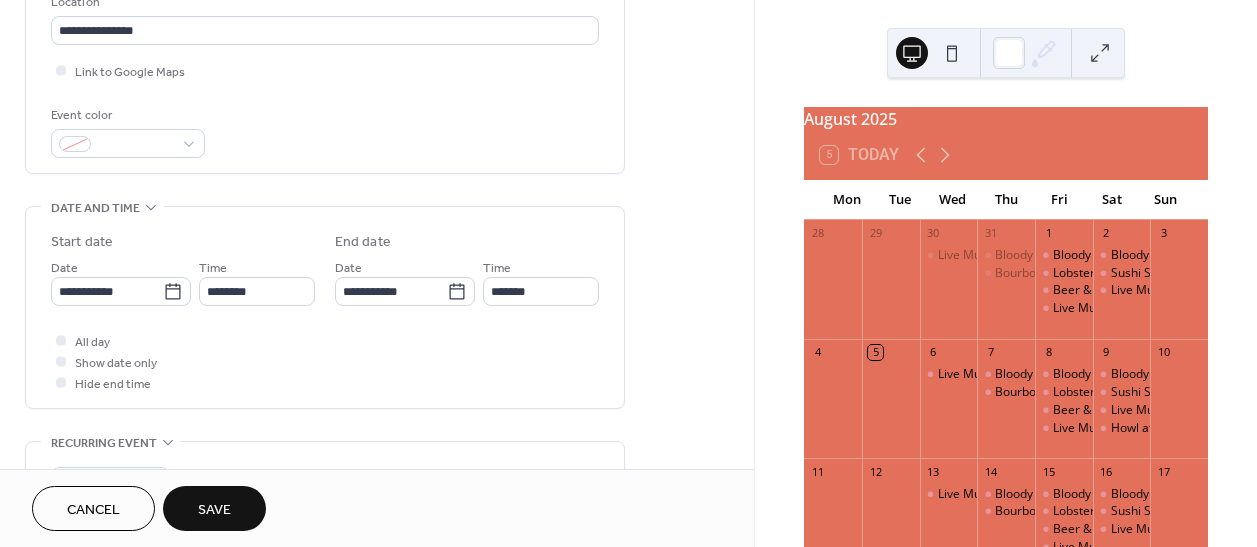 scroll, scrollTop: 444, scrollLeft: 0, axis: vertical 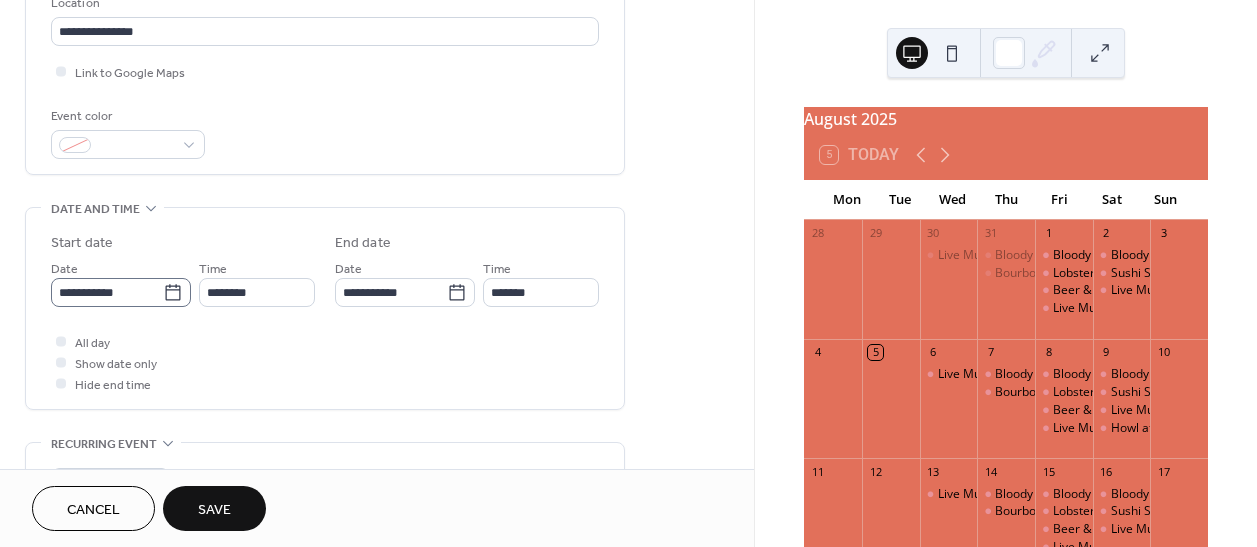 click 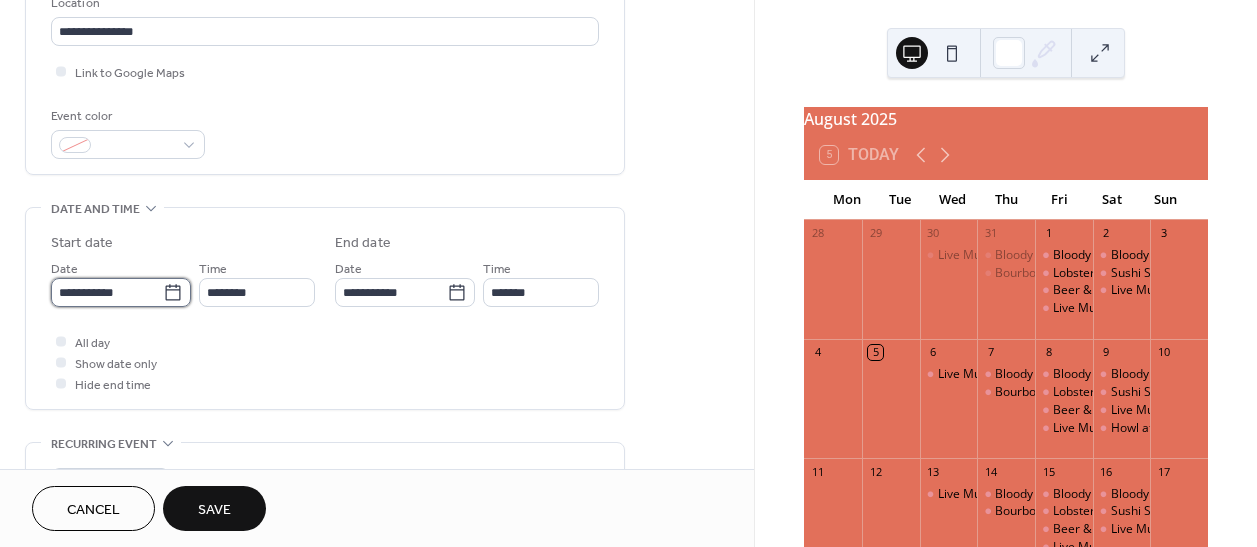 click on "**********" at bounding box center [107, 292] 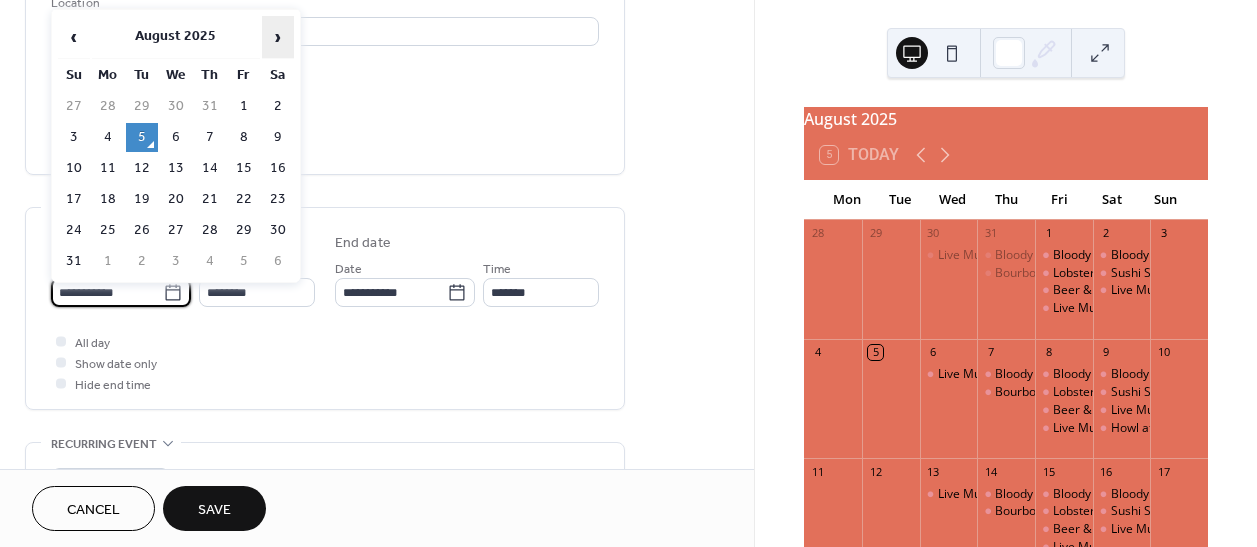 click on "›" at bounding box center (278, 37) 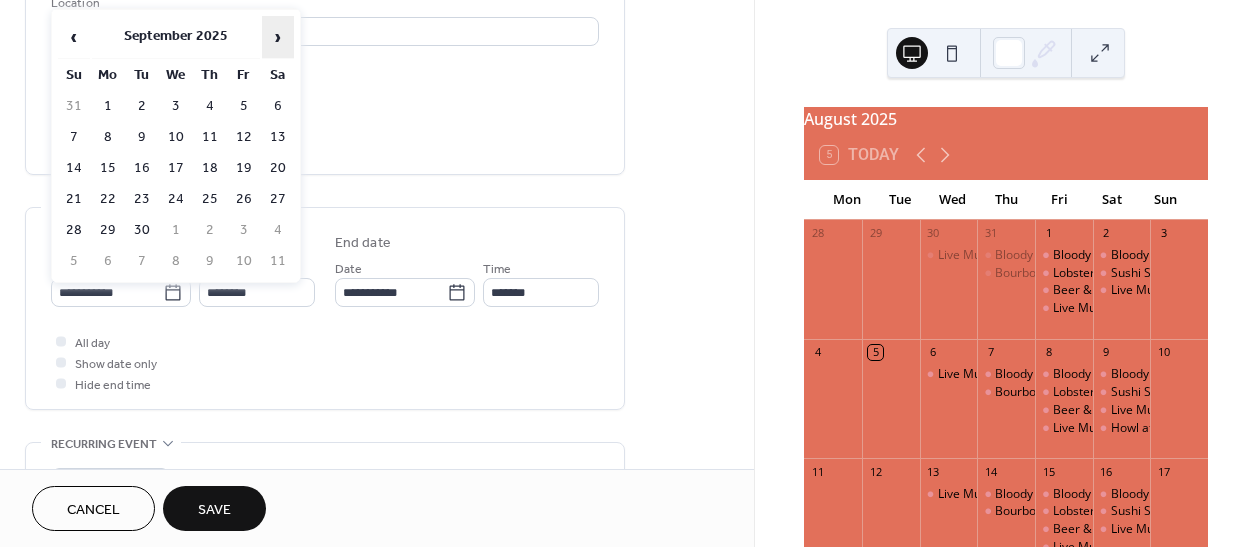 click on "›" at bounding box center (278, 37) 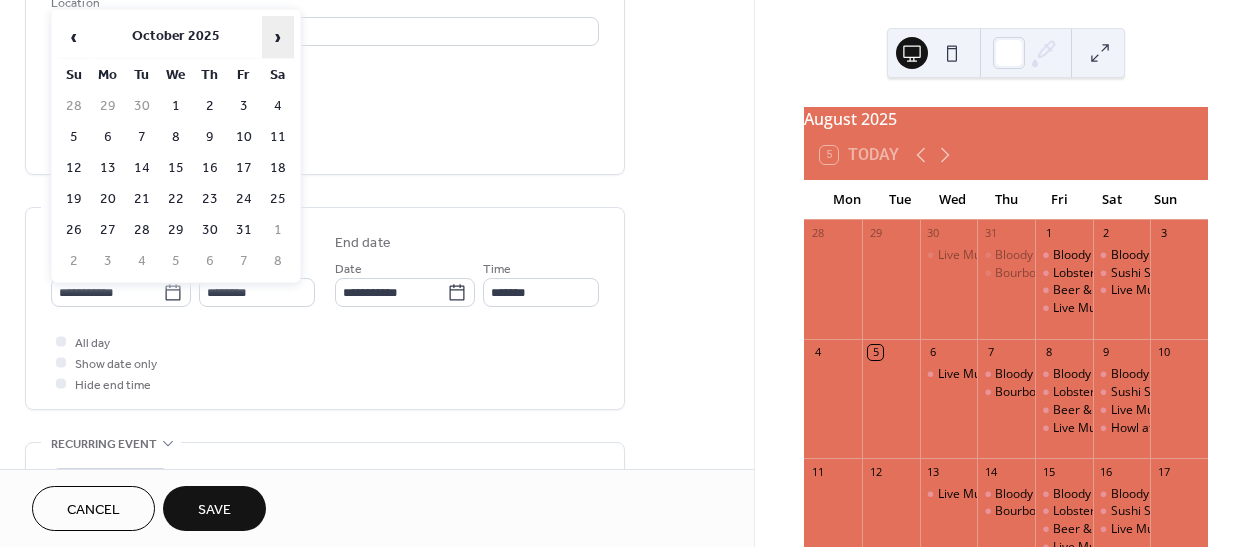 click on "›" at bounding box center (278, 37) 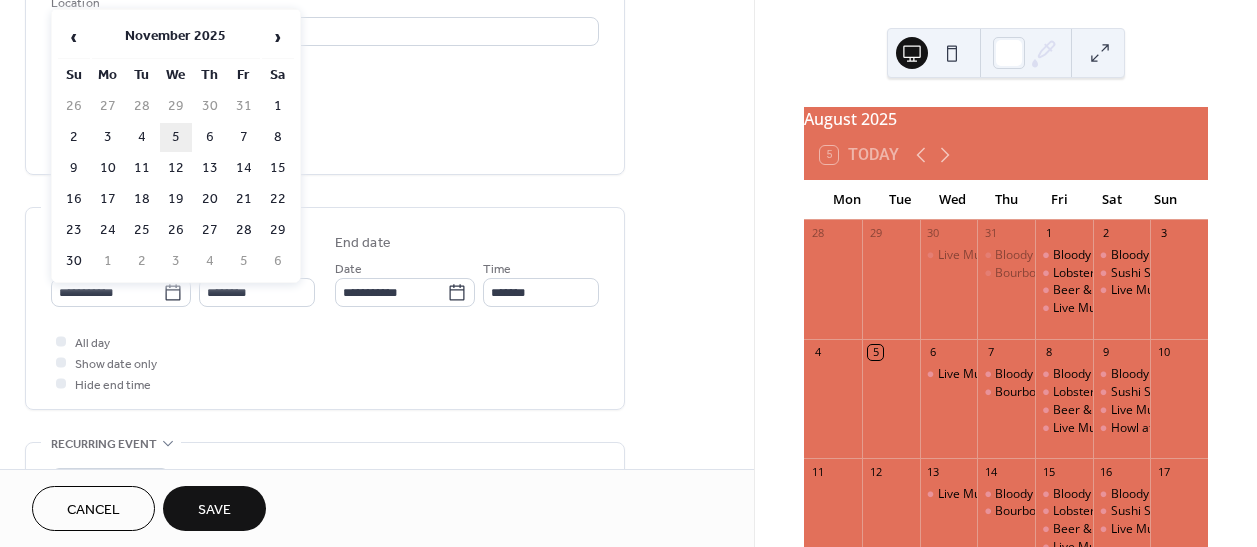 click on "5" at bounding box center (176, 137) 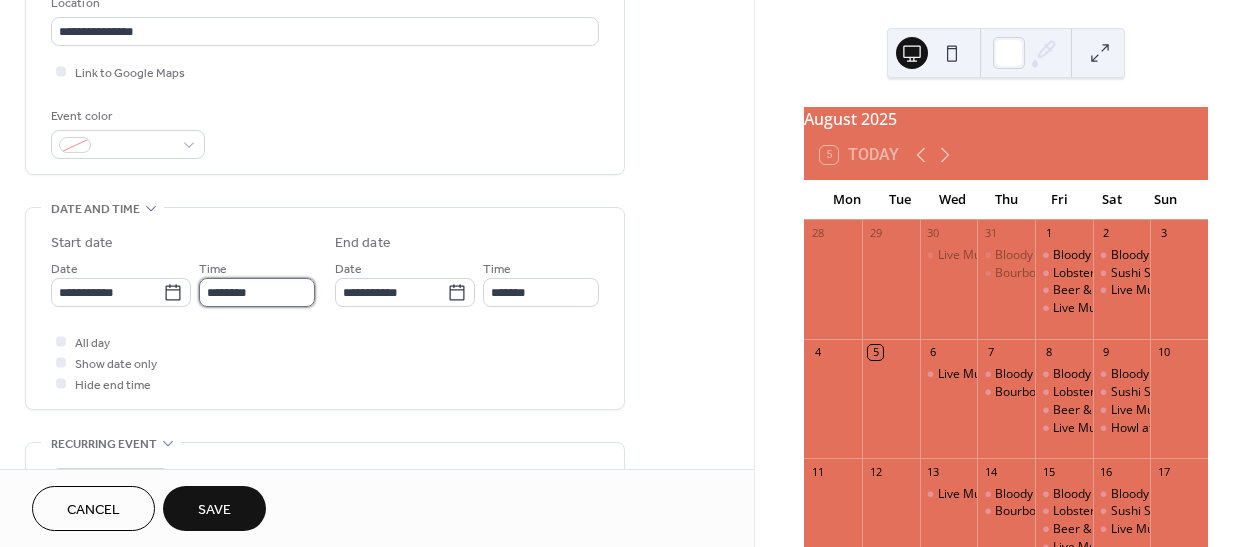 click on "********" at bounding box center [257, 292] 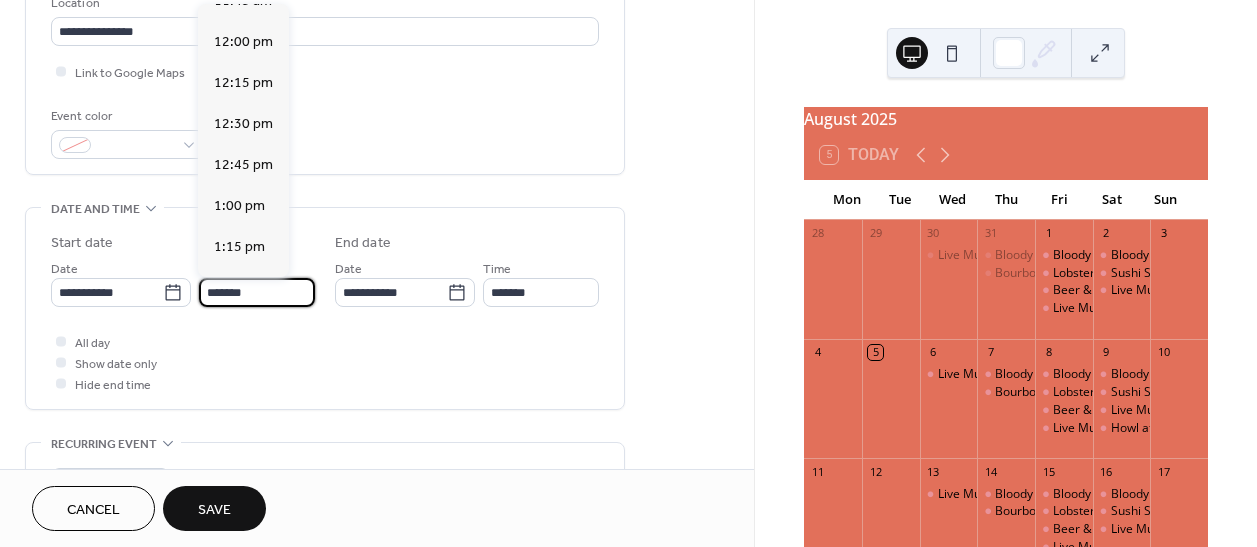 scroll, scrollTop: 2600, scrollLeft: 0, axis: vertical 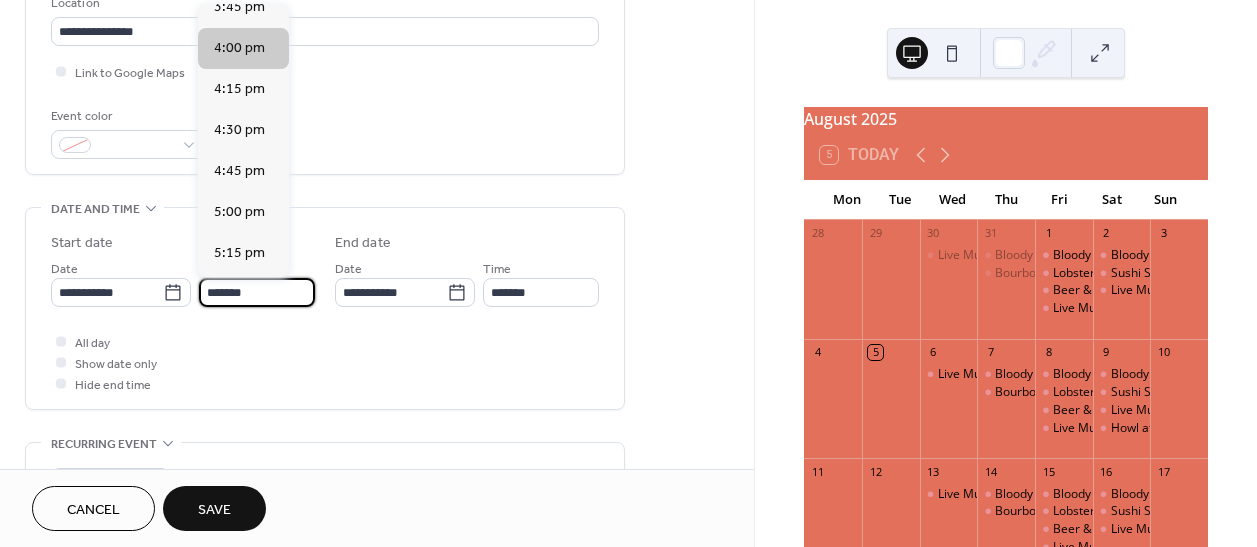 type on "*******" 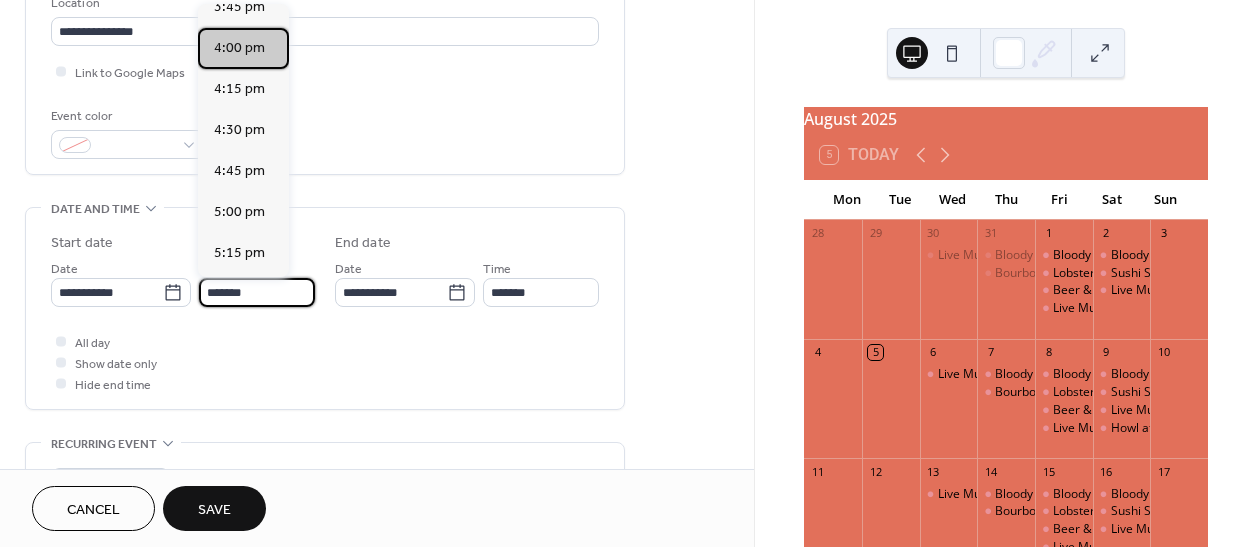 click on "4:00 pm" at bounding box center [243, 48] 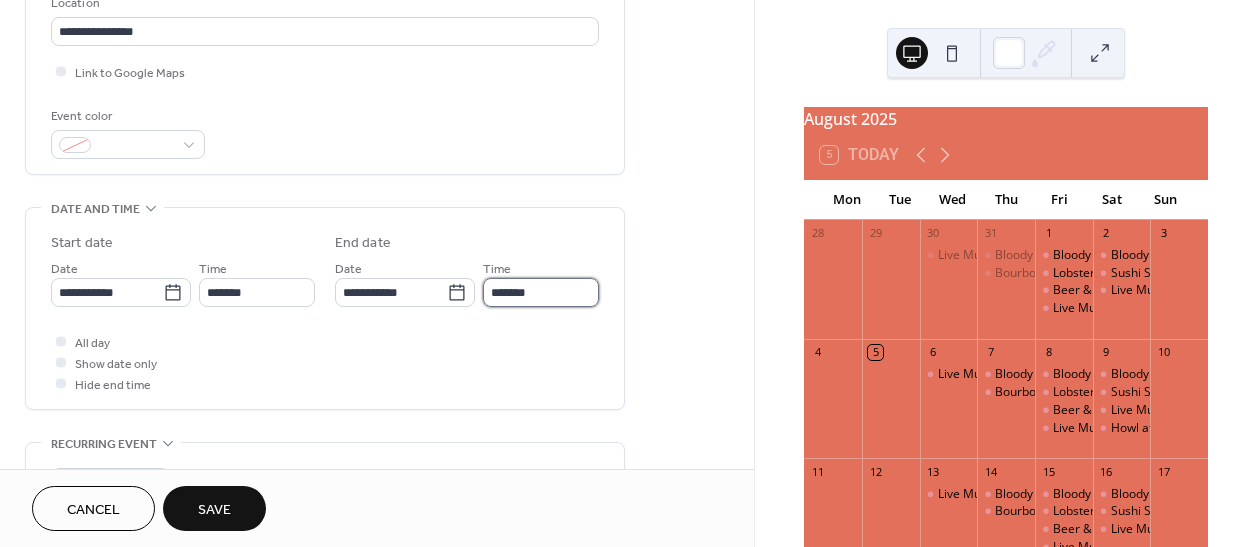 click on "*******" at bounding box center (541, 292) 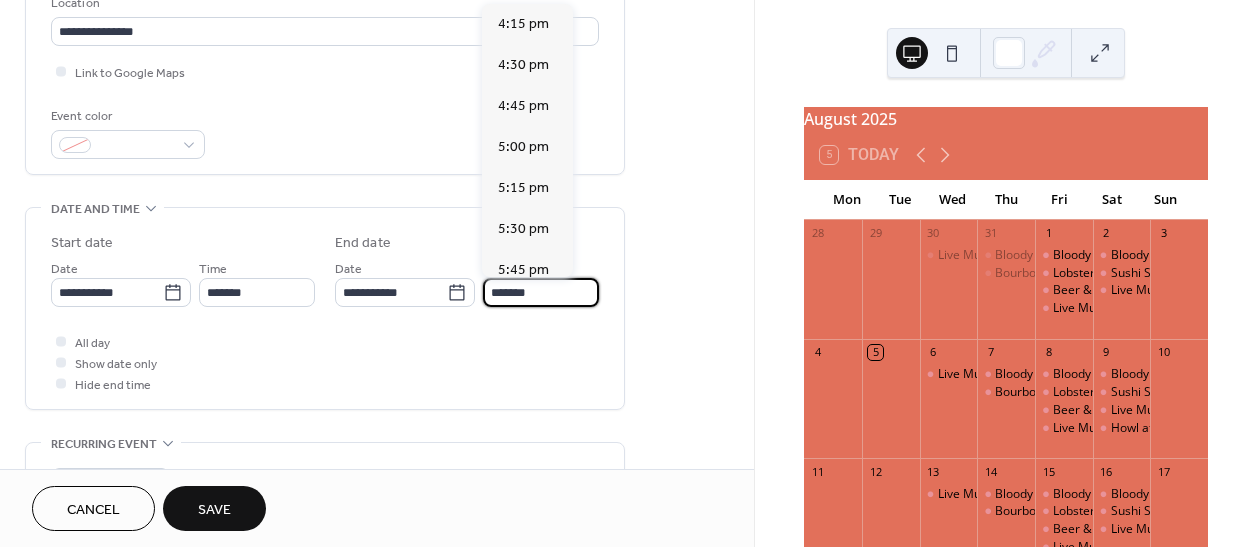 scroll, scrollTop: 284, scrollLeft: 0, axis: vertical 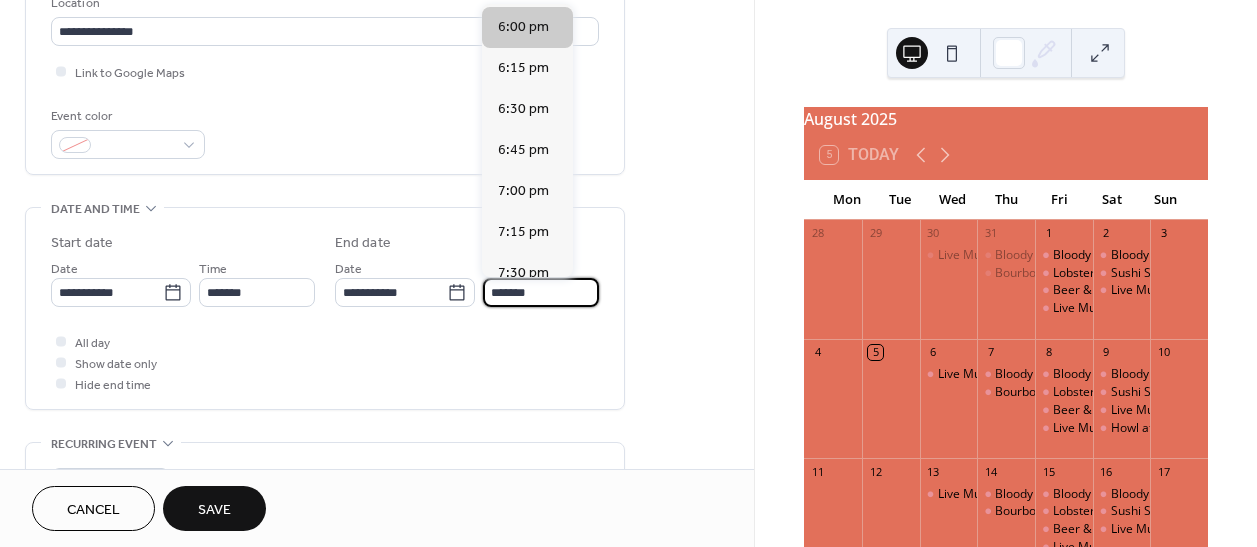 type on "*******" 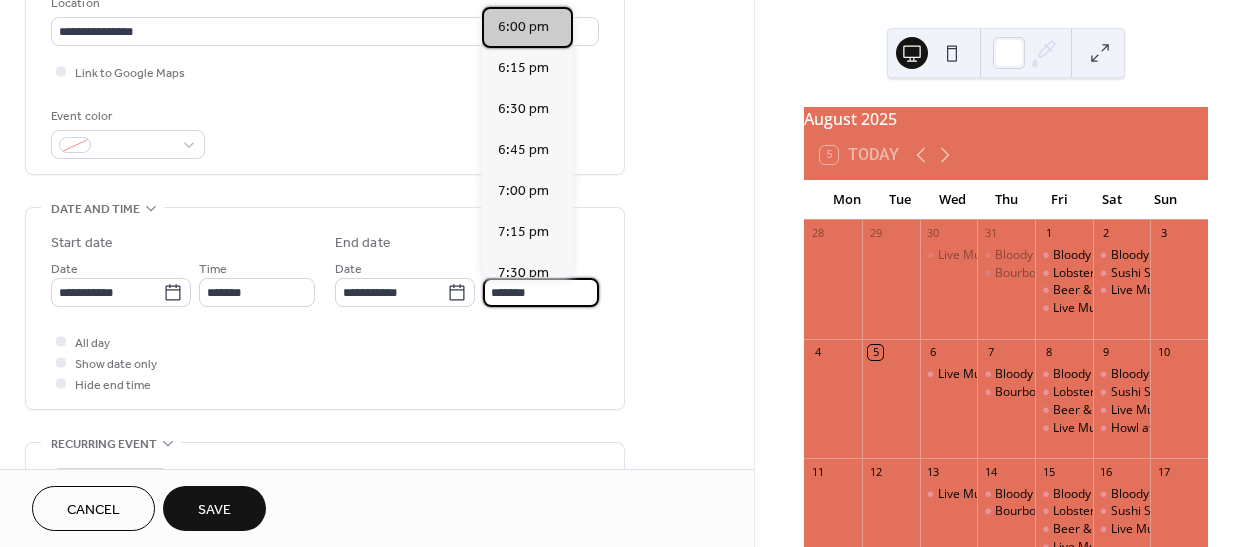 click on "6:00 pm" at bounding box center [523, 27] 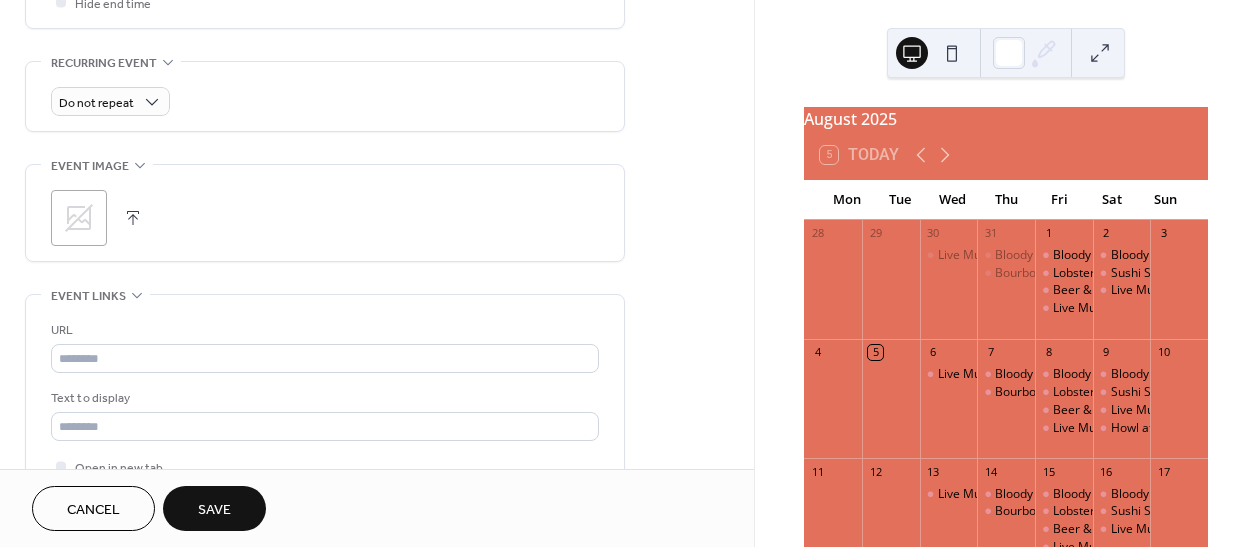 scroll, scrollTop: 1013, scrollLeft: 0, axis: vertical 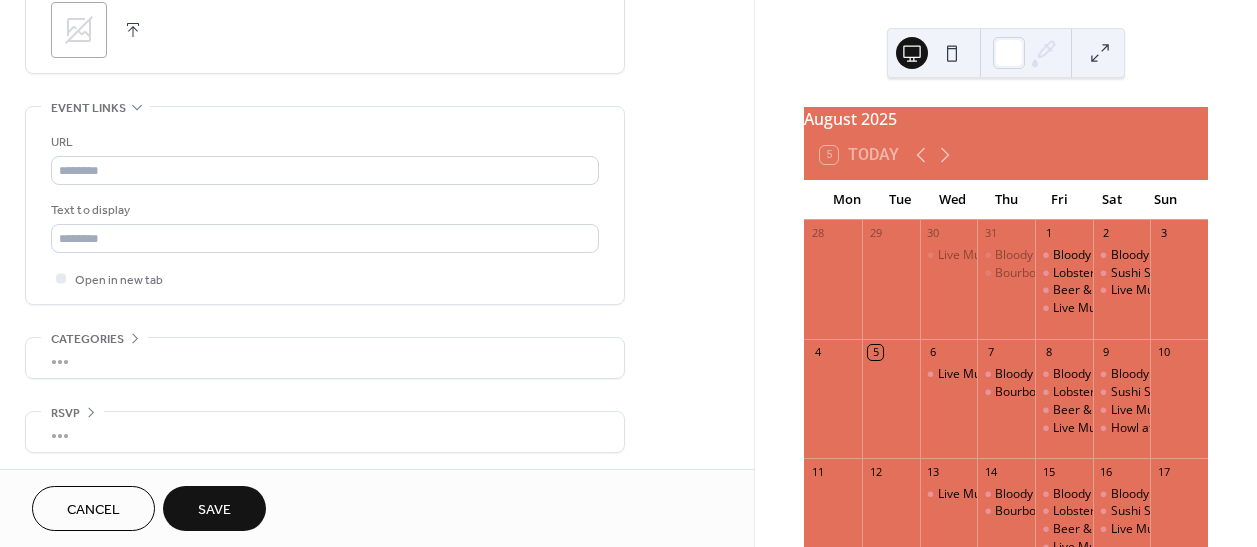 click on "Save" at bounding box center [214, 510] 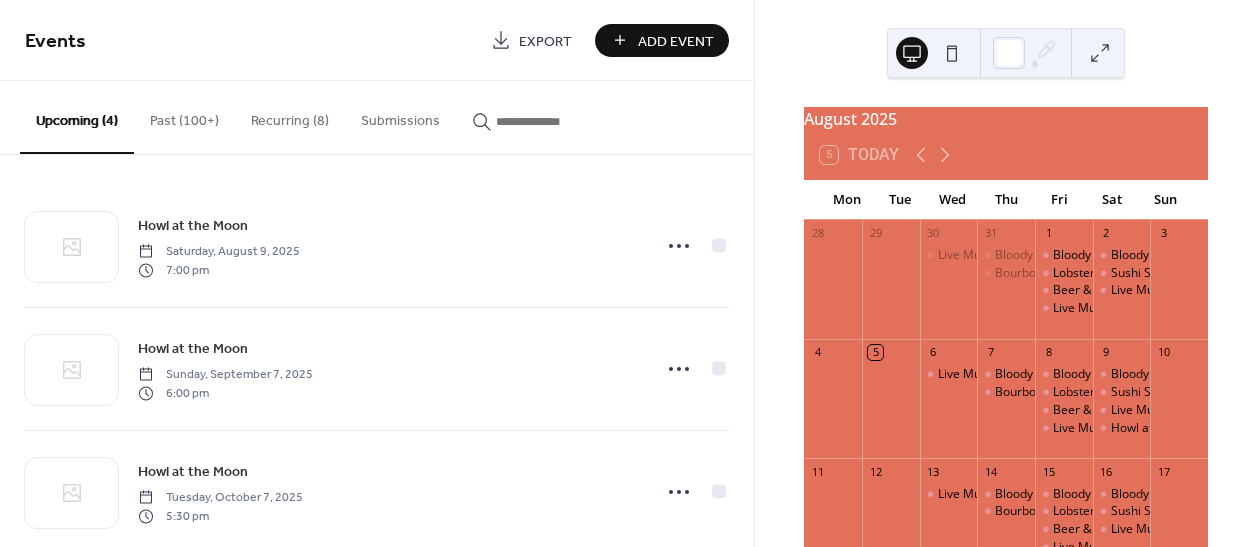 click on "Add Event" at bounding box center (676, 41) 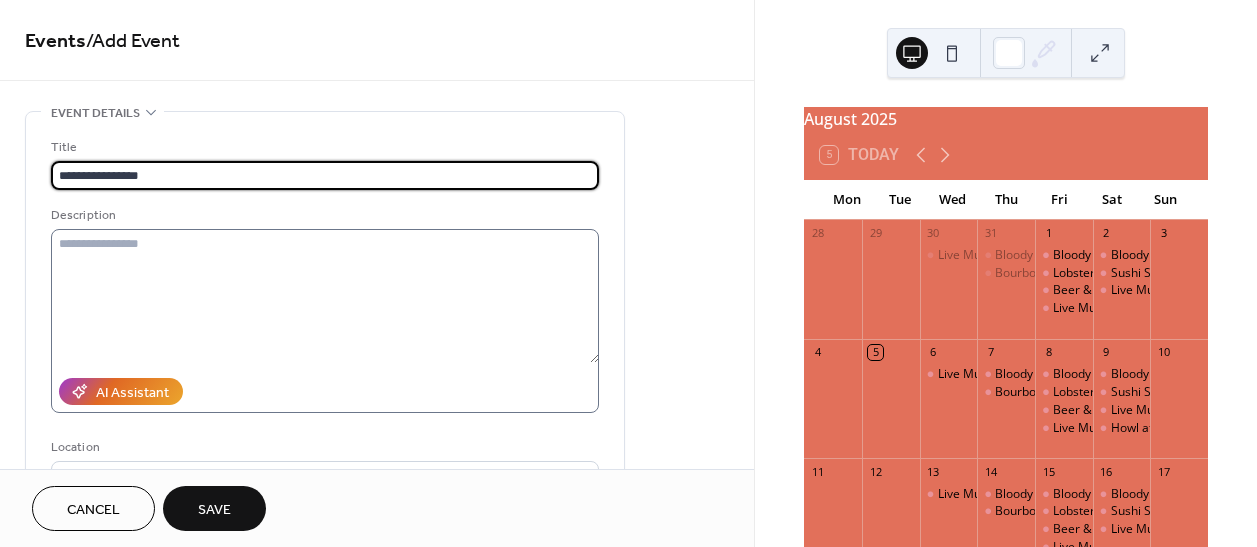 scroll, scrollTop: 186, scrollLeft: 0, axis: vertical 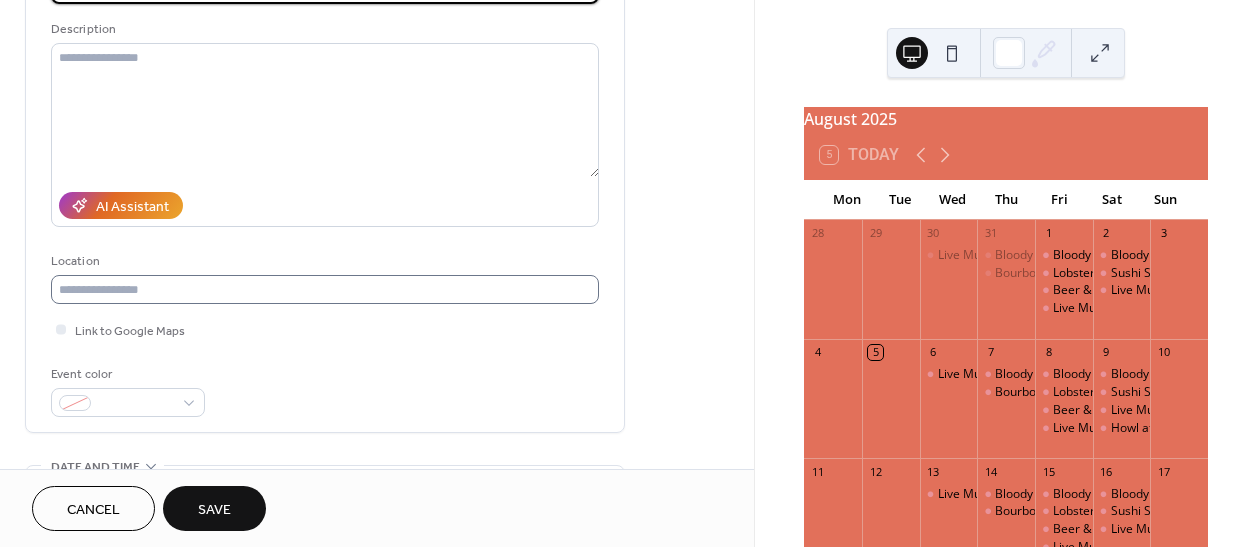 type on "**********" 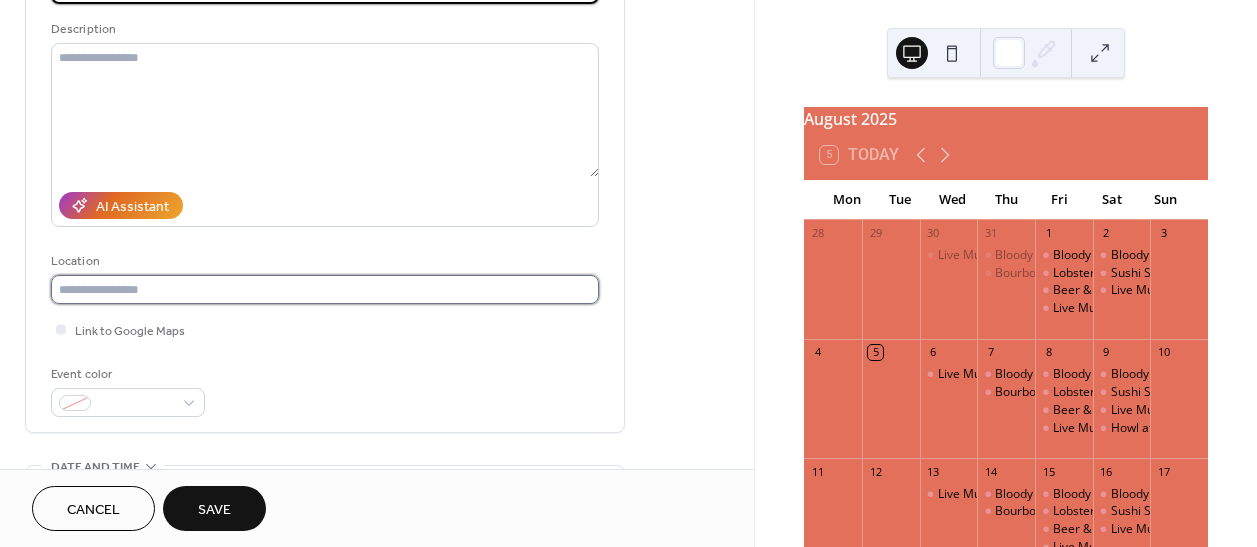 click at bounding box center (325, 289) 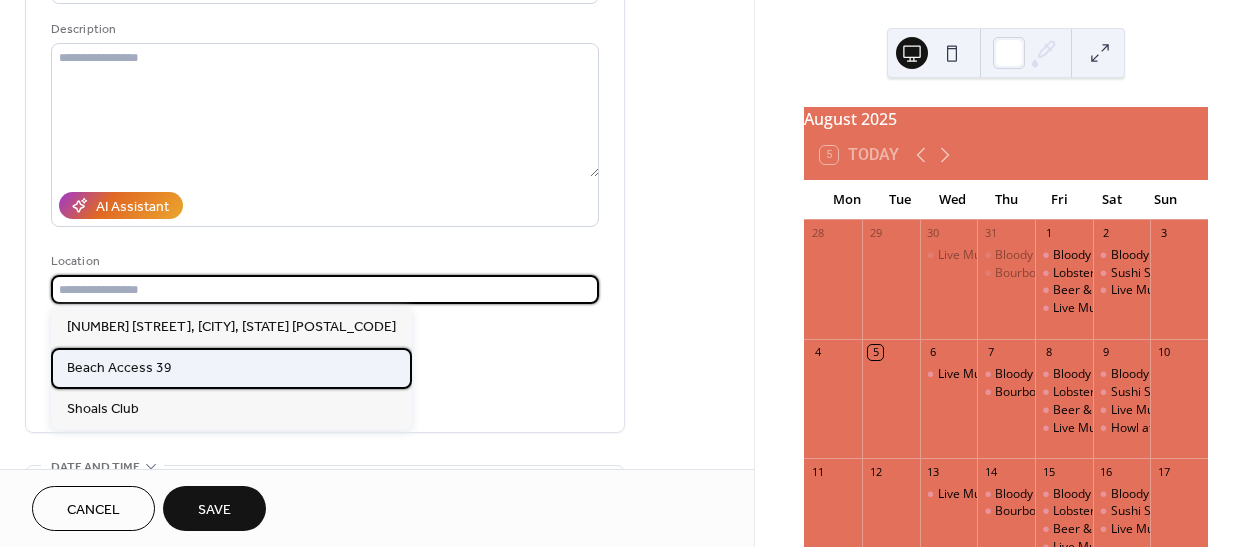 click on "Beach Access 39" at bounding box center (119, 368) 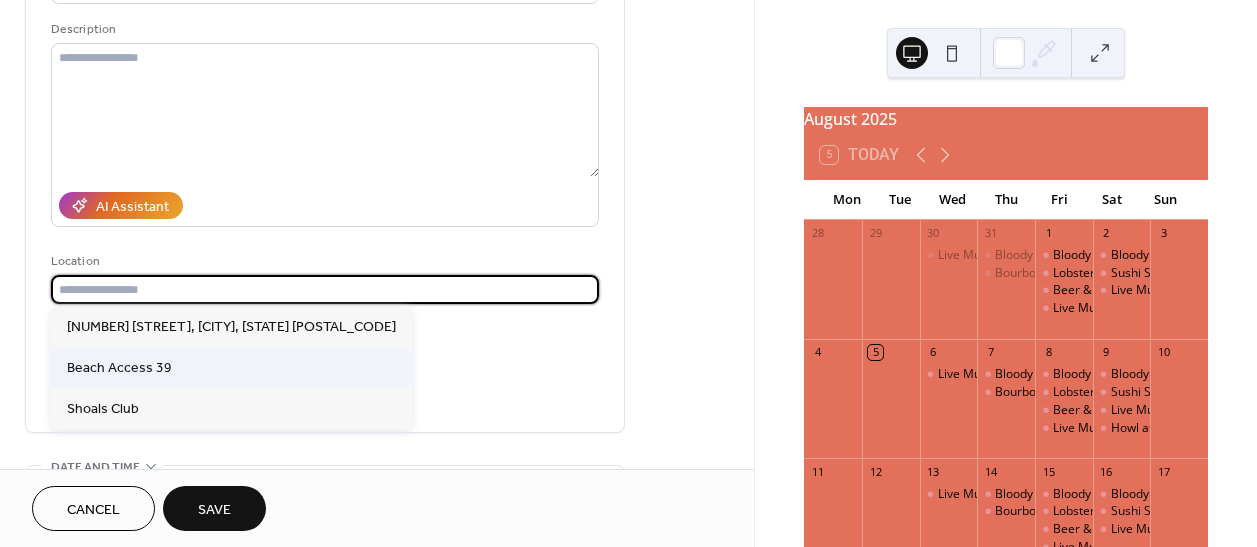 type on "**********" 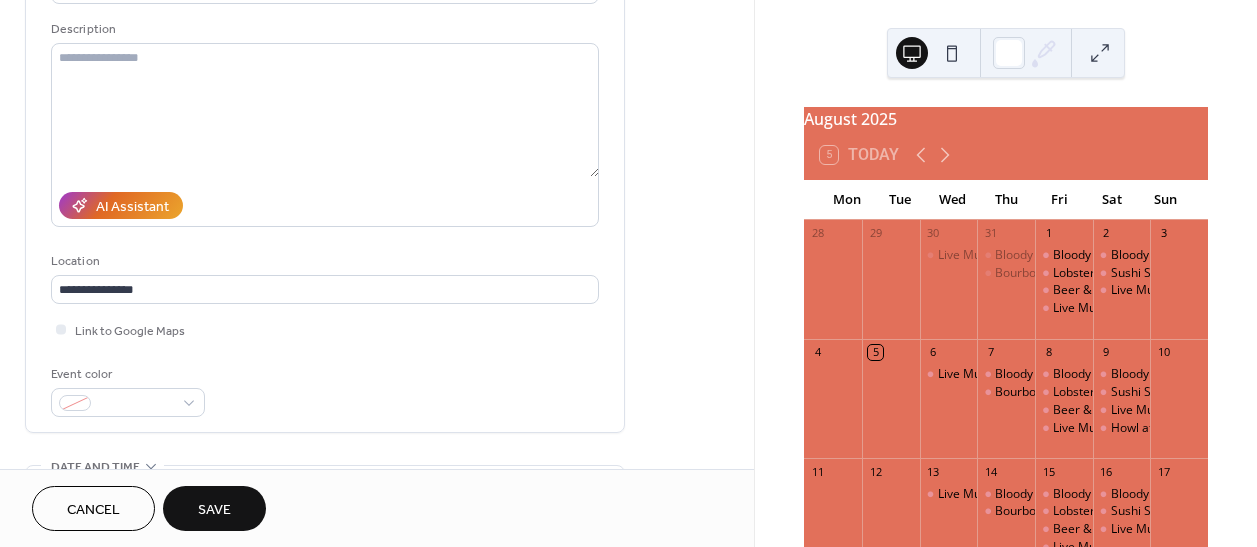 scroll, scrollTop: 402, scrollLeft: 0, axis: vertical 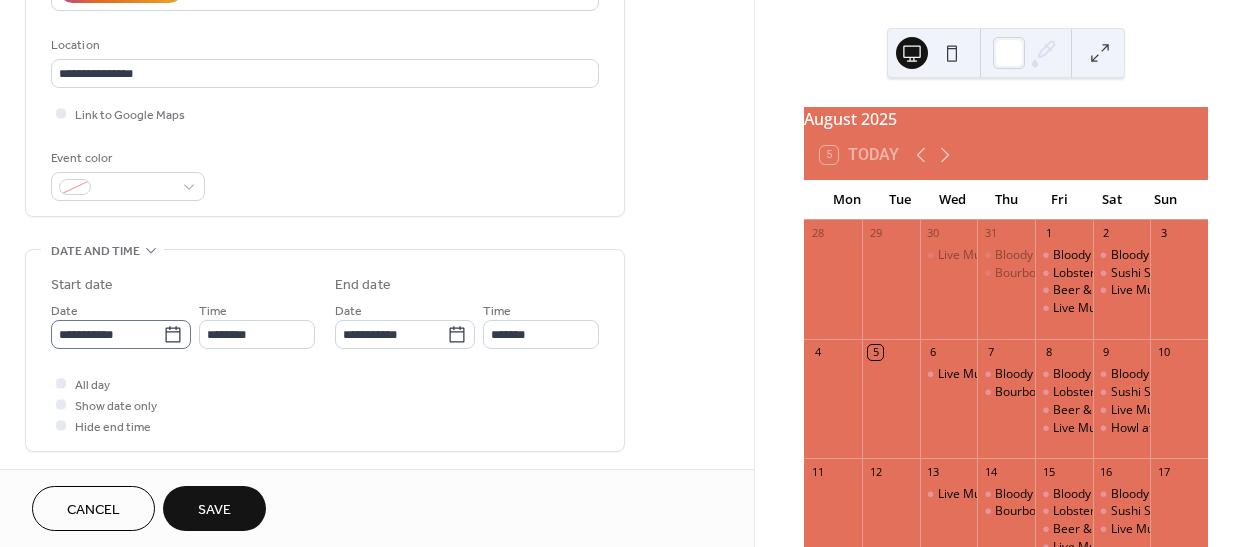 click 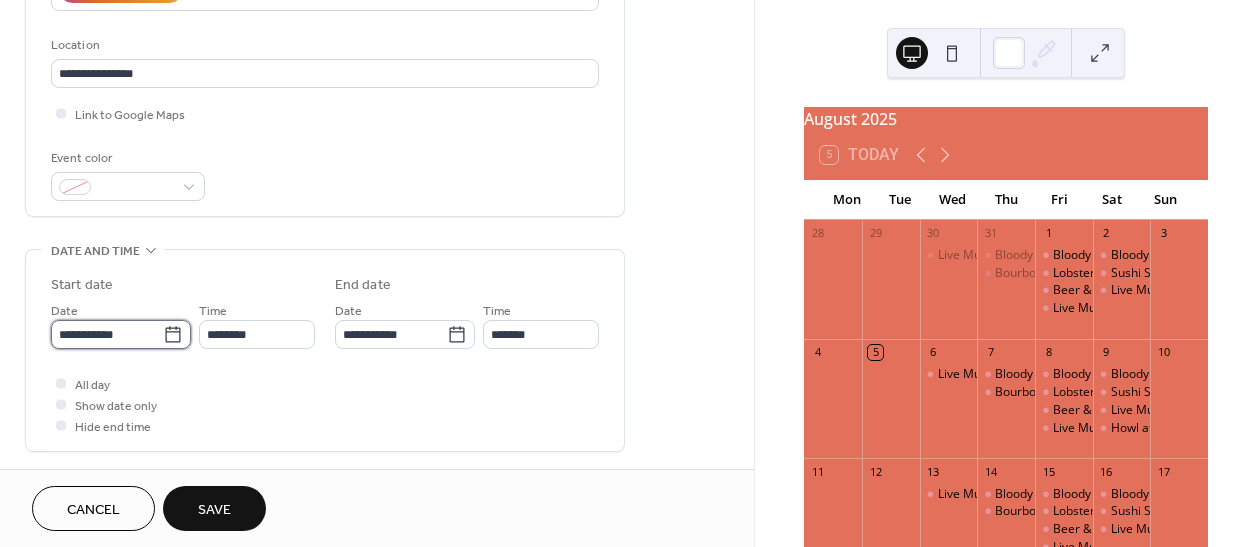 click on "**********" at bounding box center (107, 334) 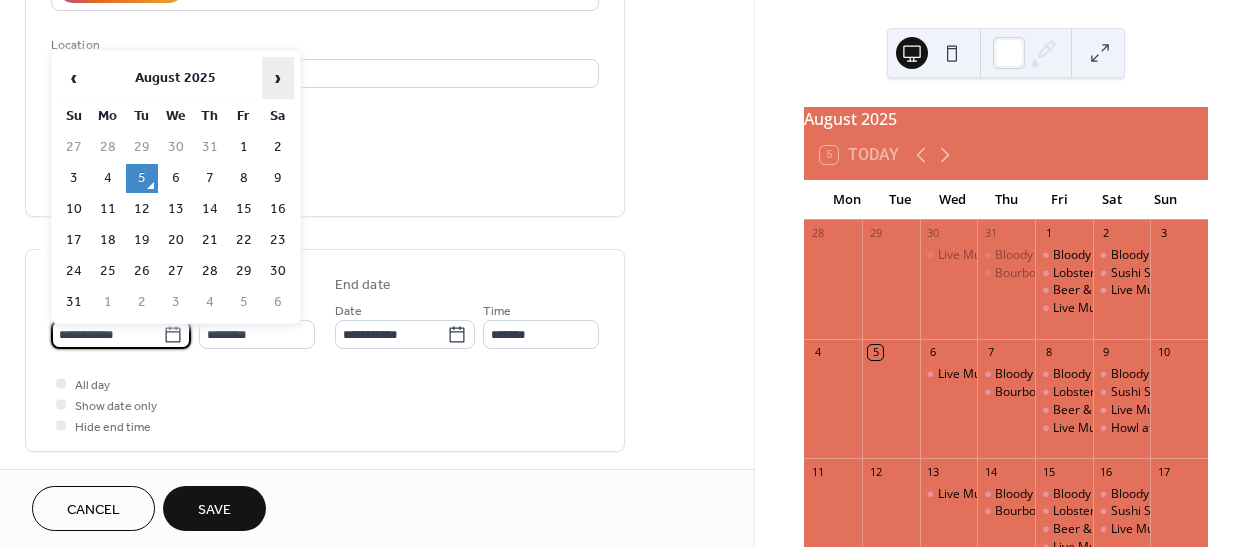 click on "›" at bounding box center (278, 78) 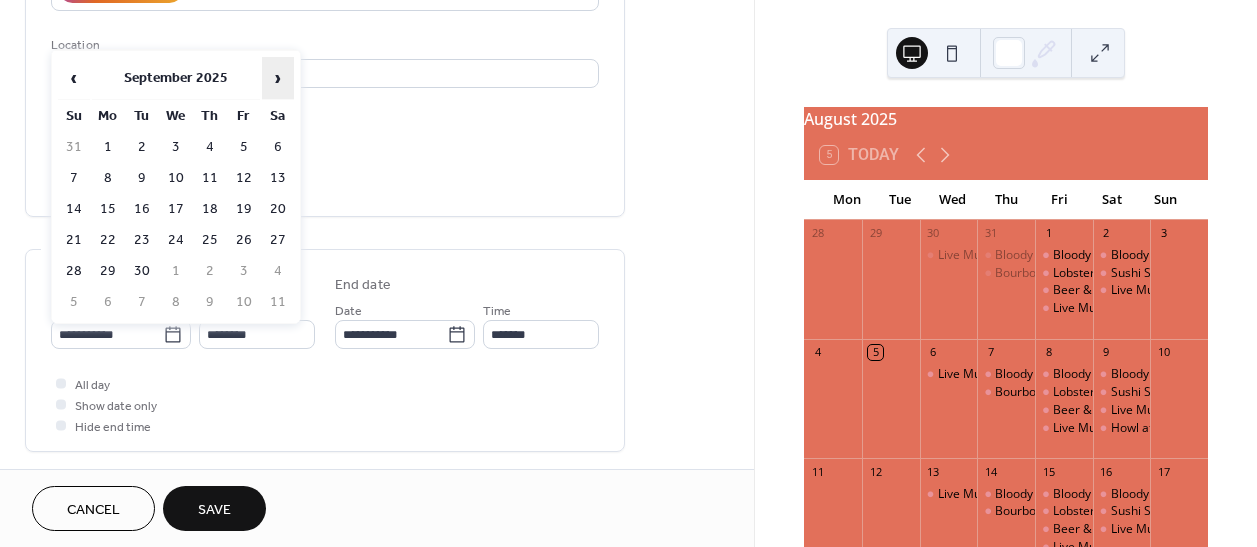 click on "›" at bounding box center (278, 78) 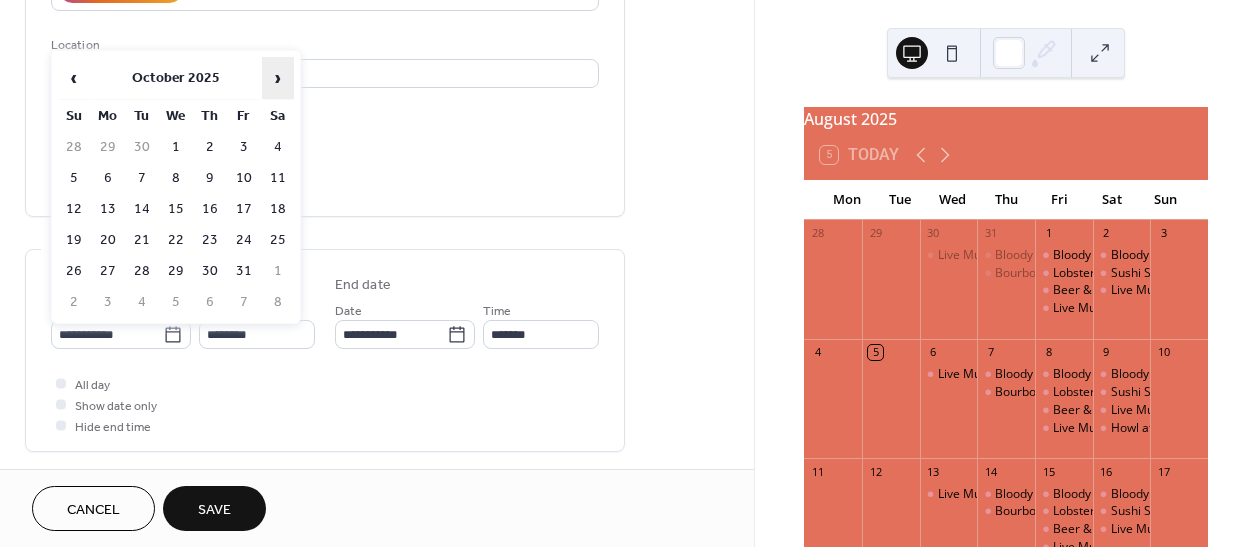 click on "›" at bounding box center [278, 78] 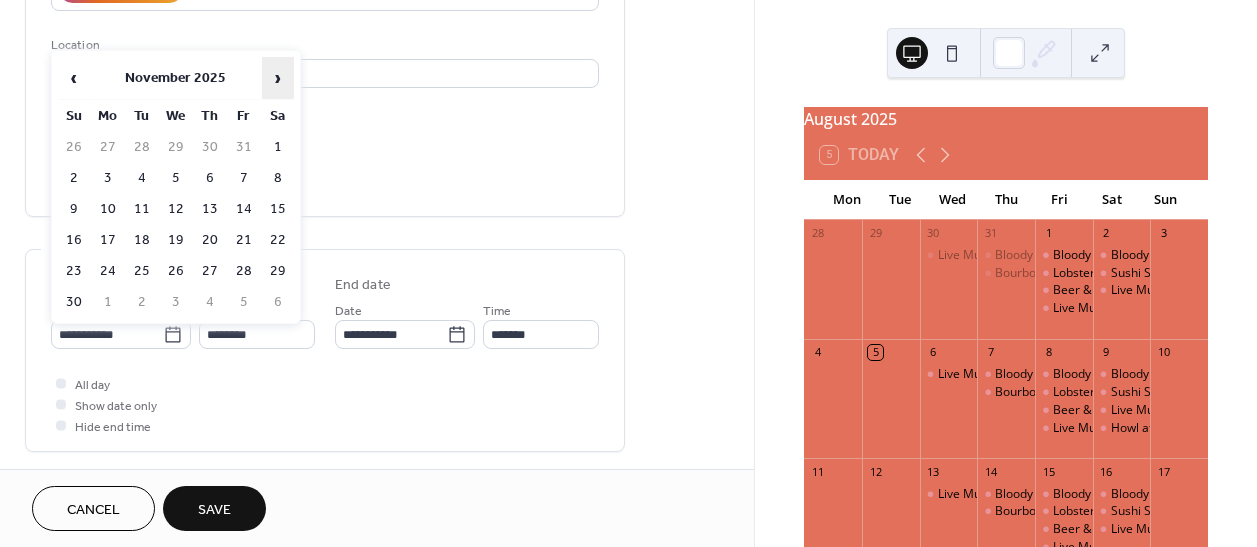 click on "›" at bounding box center (278, 78) 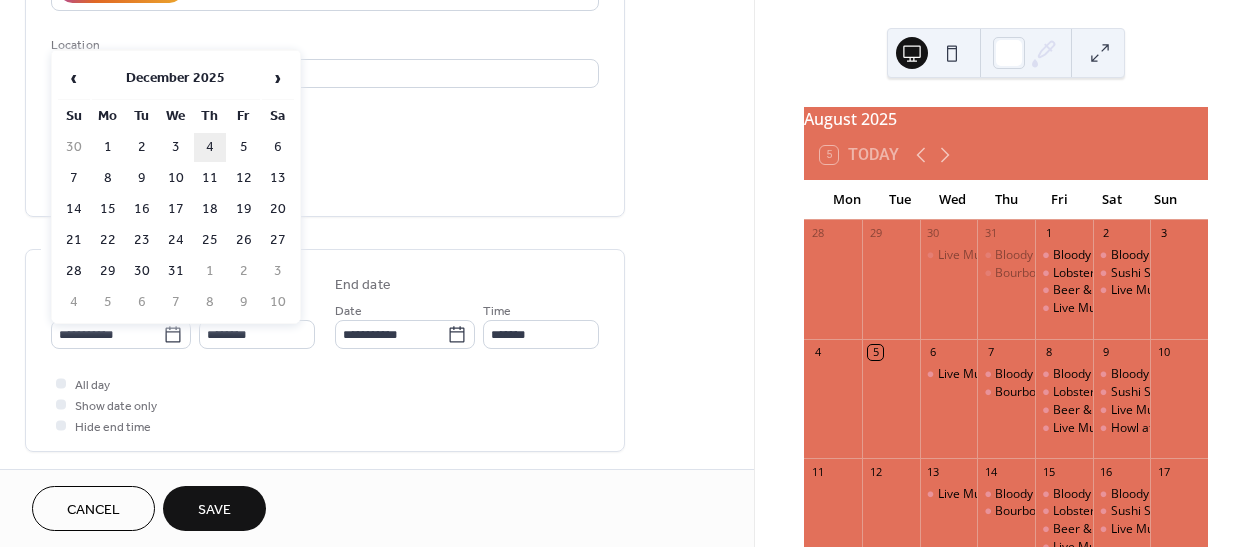 click on "4" at bounding box center (210, 147) 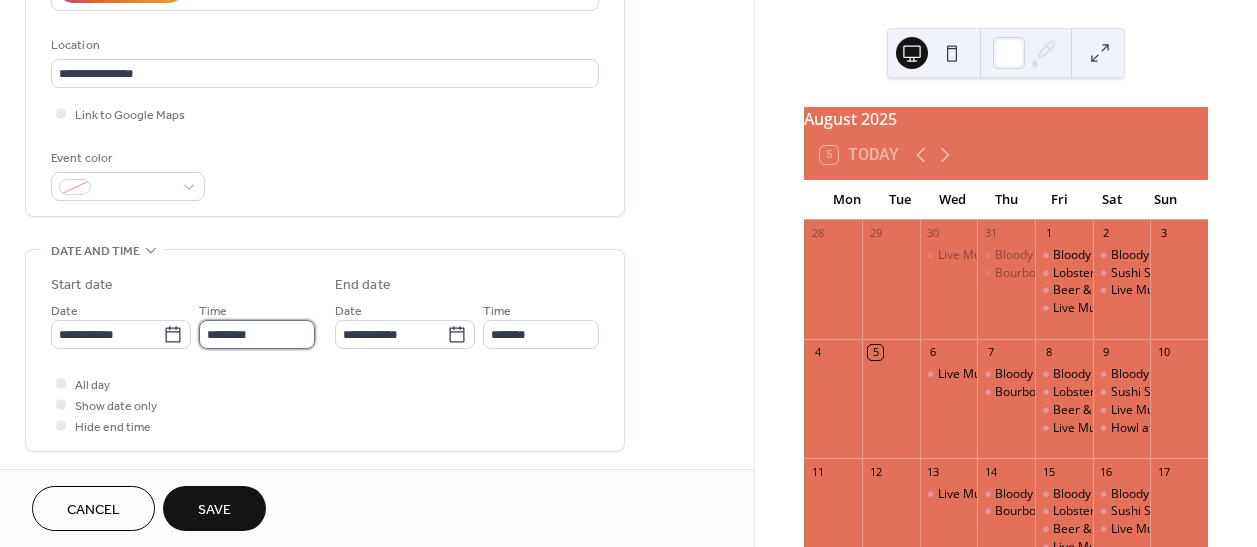 click on "********" at bounding box center [257, 334] 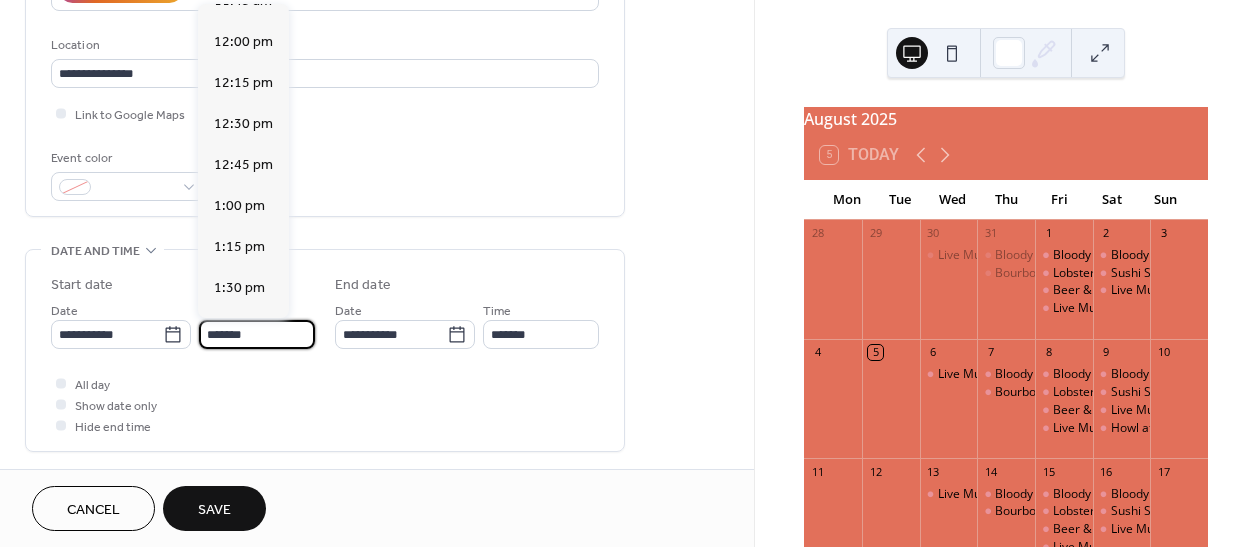 scroll, scrollTop: 2438, scrollLeft: 0, axis: vertical 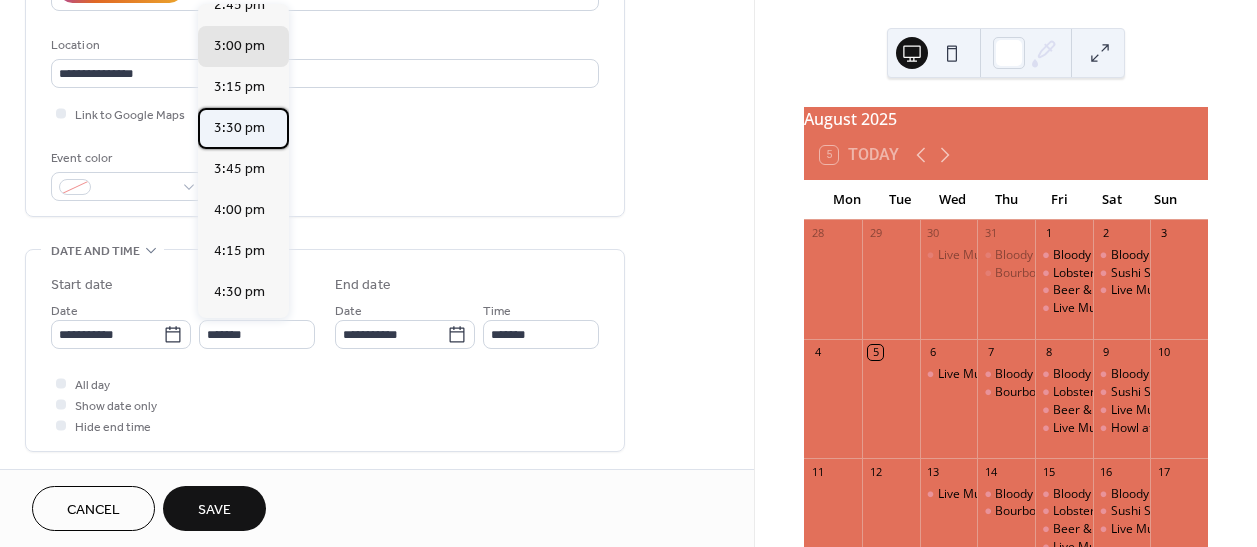 click on "3:30 pm" at bounding box center (239, 128) 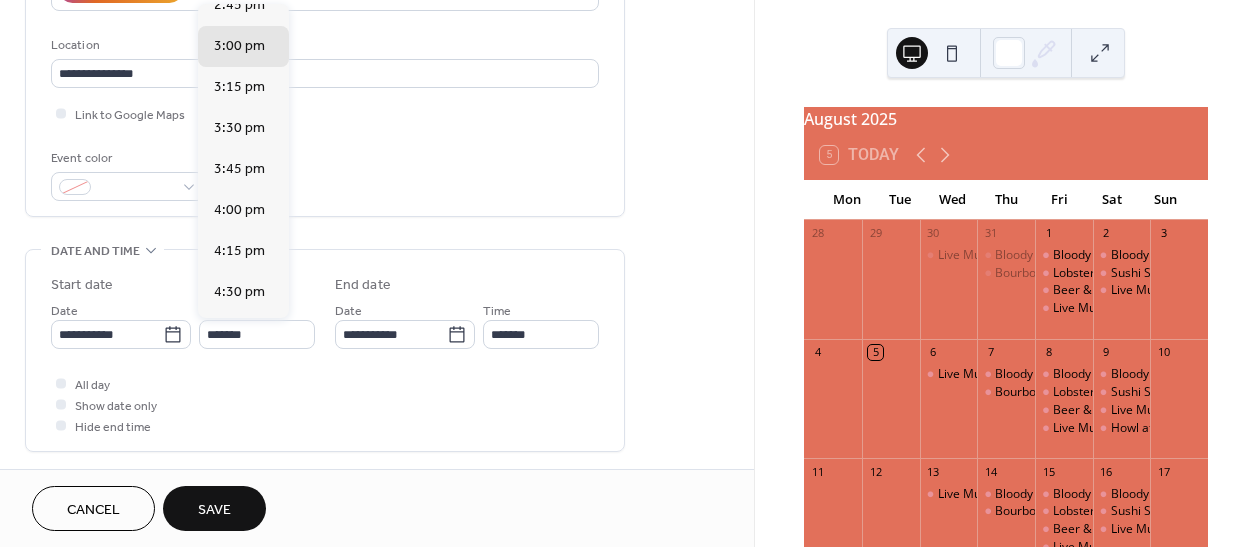 click on "Link to Google Maps" at bounding box center [325, 113] 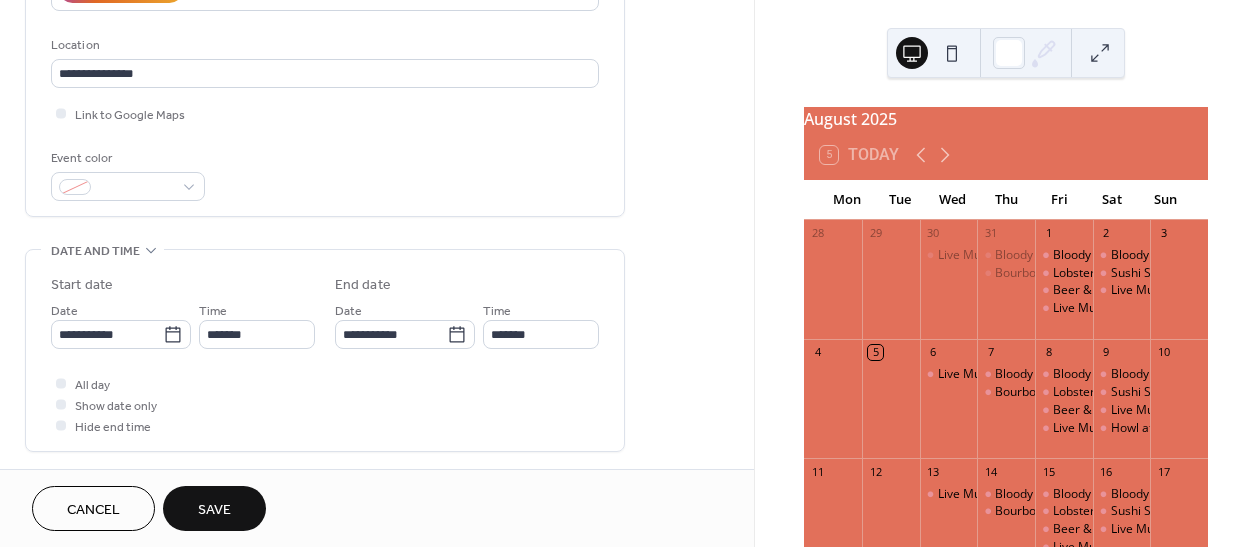 click on "Link to Google Maps" at bounding box center [325, 113] 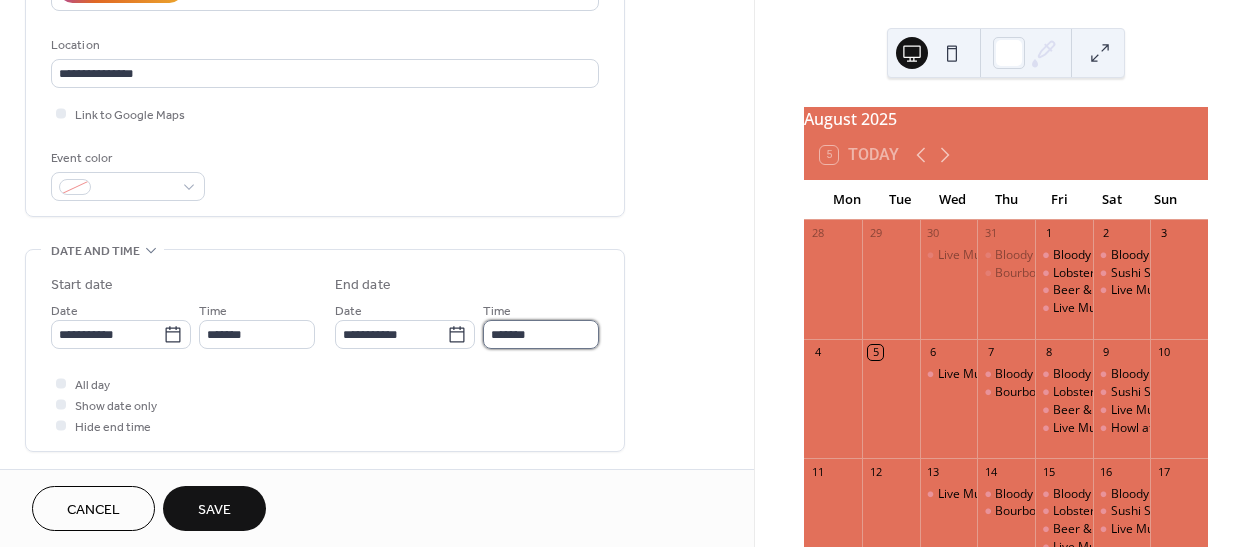 click on "*******" at bounding box center [541, 334] 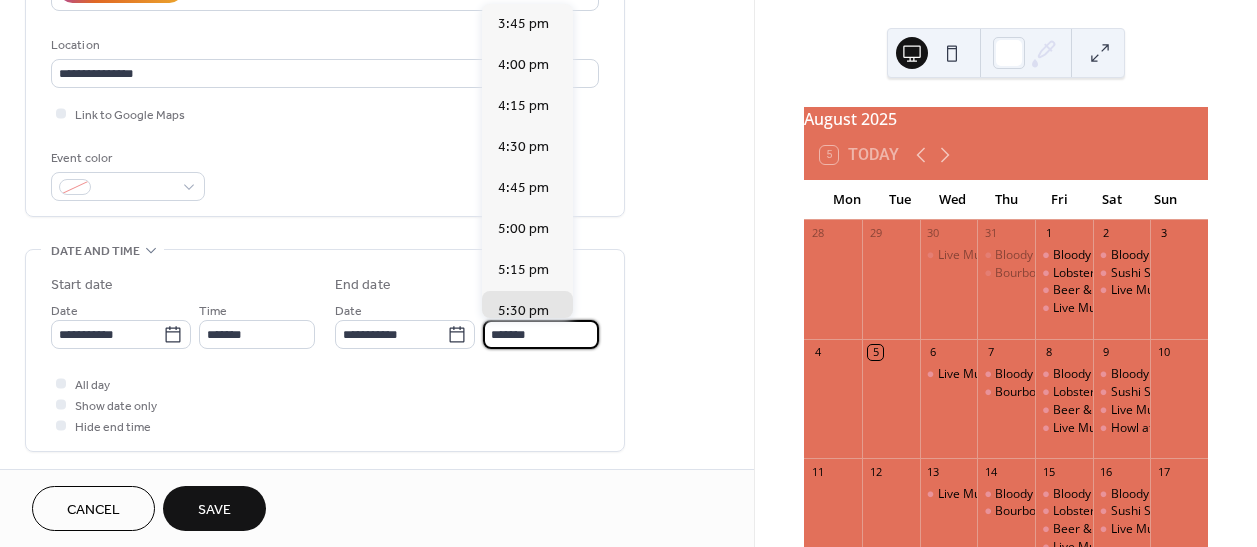 scroll, scrollTop: 284, scrollLeft: 0, axis: vertical 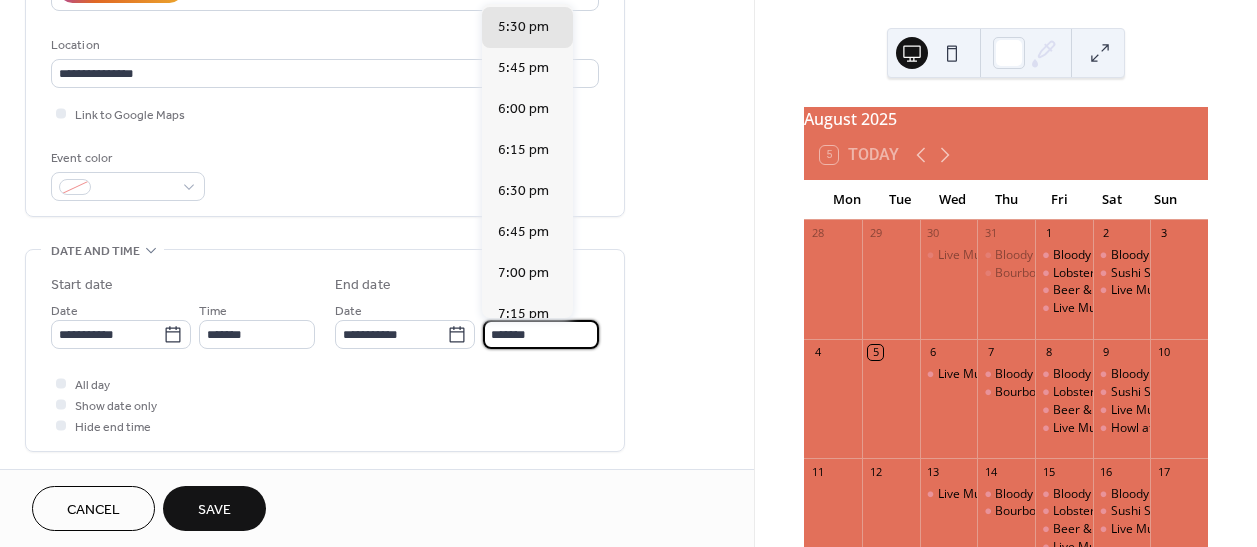 type on "*******" 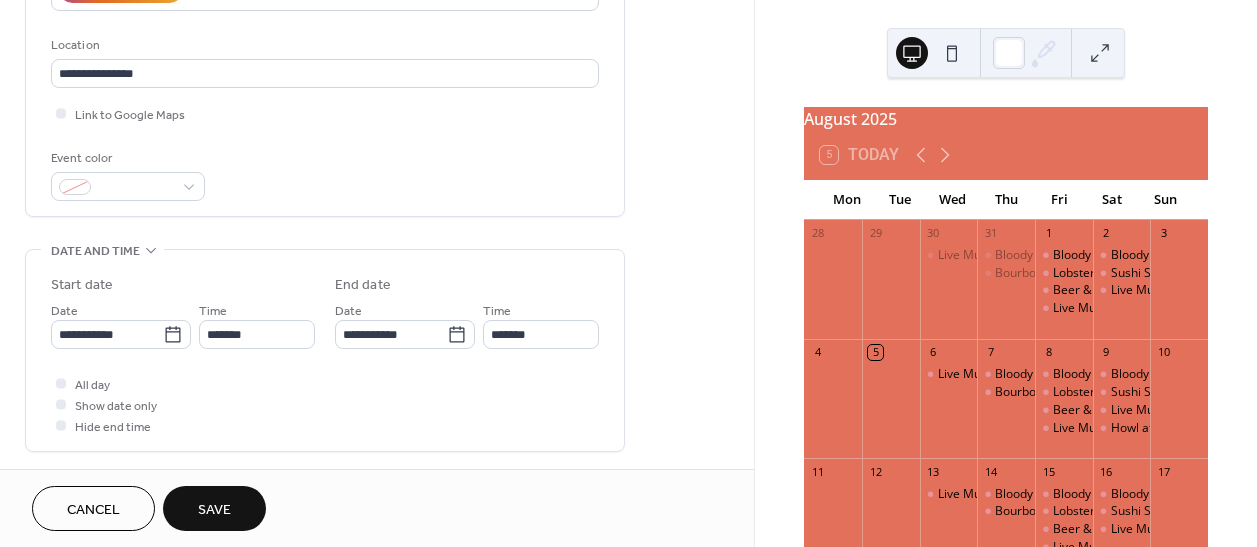 scroll, scrollTop: 0, scrollLeft: 0, axis: both 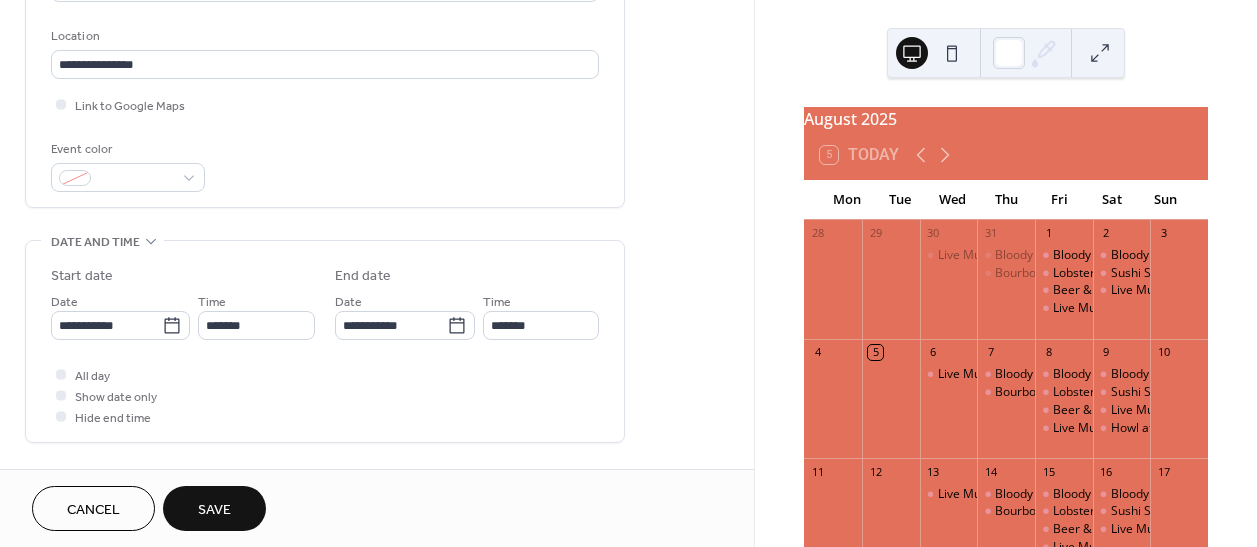 click on "Save" at bounding box center (214, 510) 